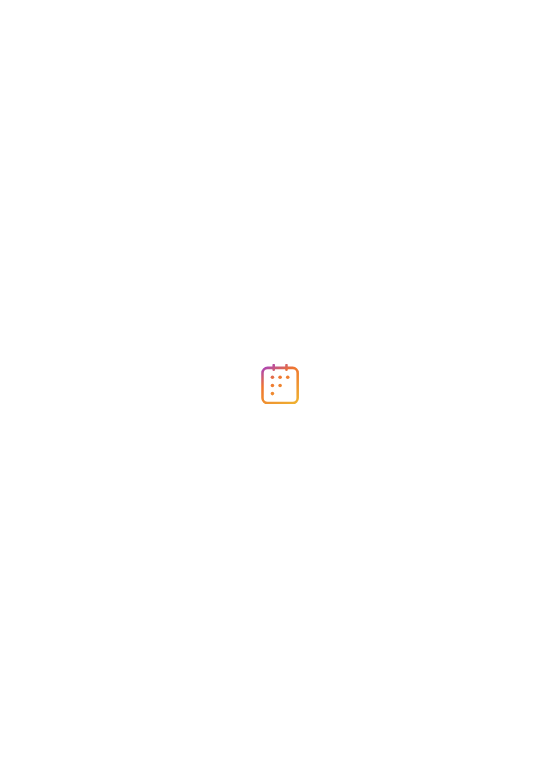 scroll, scrollTop: 0, scrollLeft: 0, axis: both 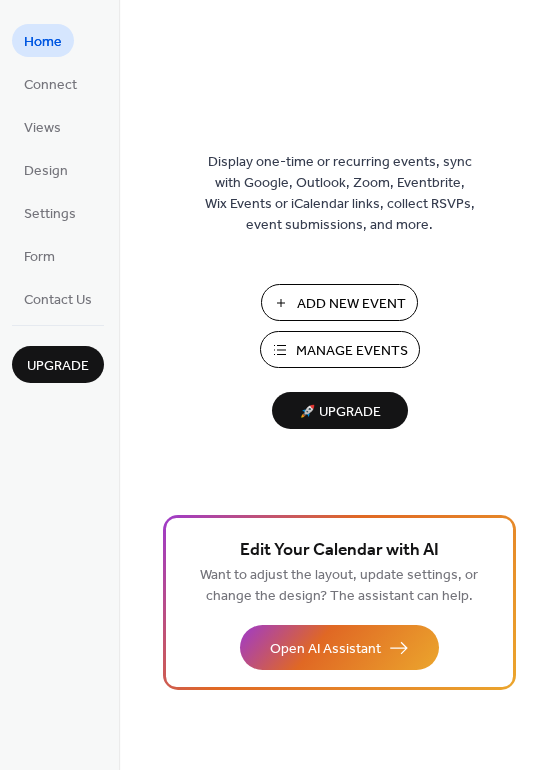 click on "Manage Events" at bounding box center [352, 351] 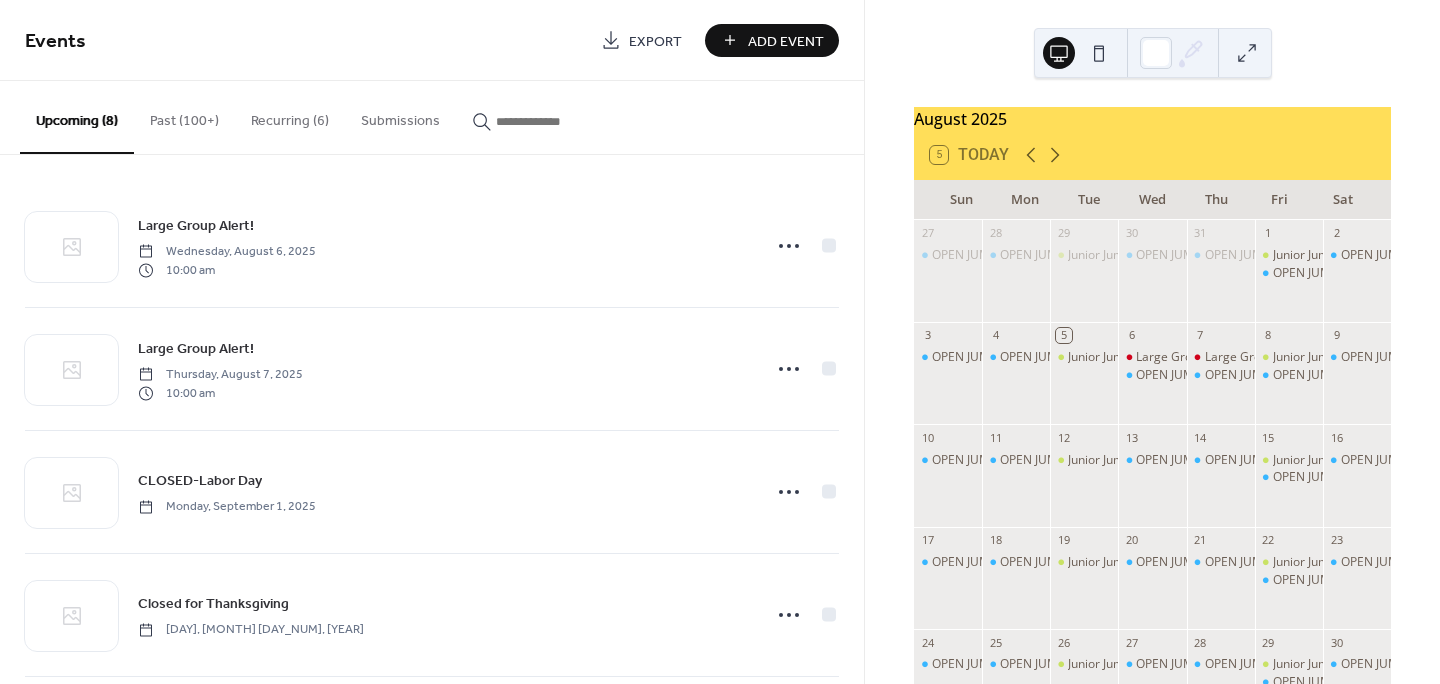scroll, scrollTop: 0, scrollLeft: 0, axis: both 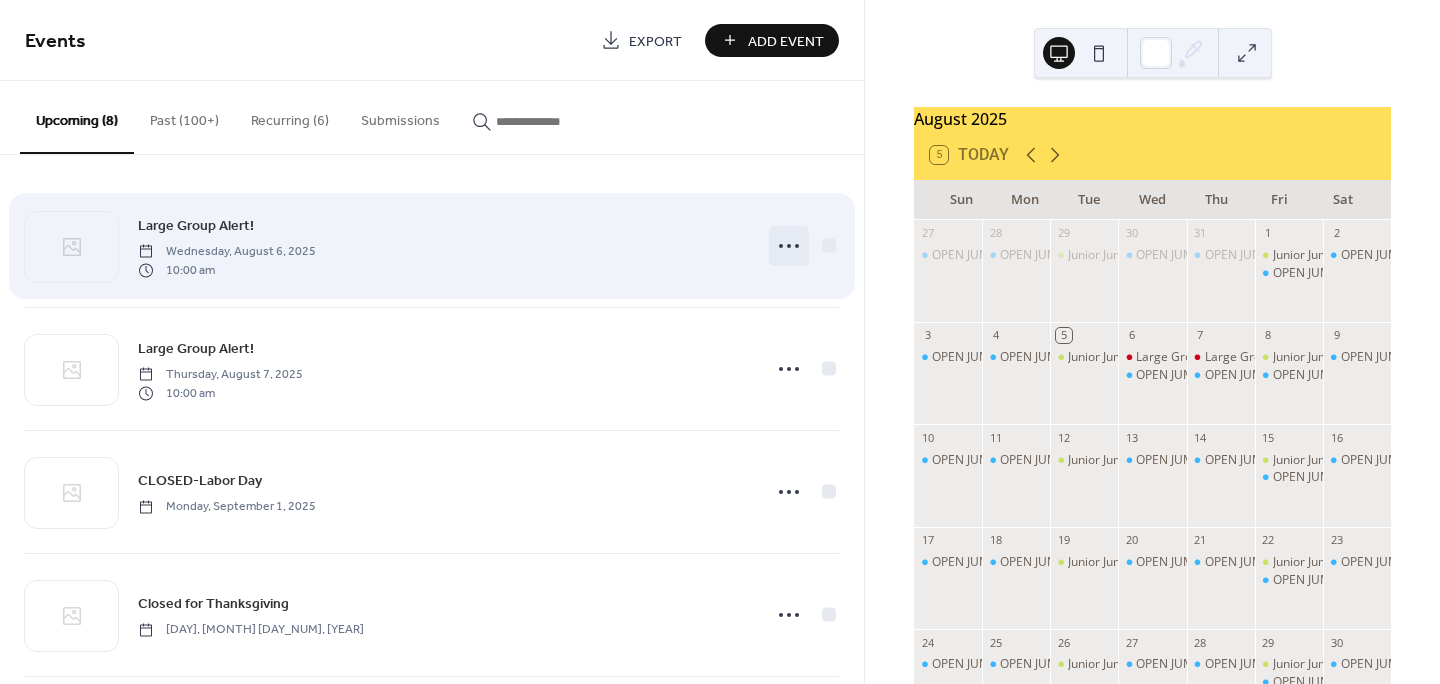 click 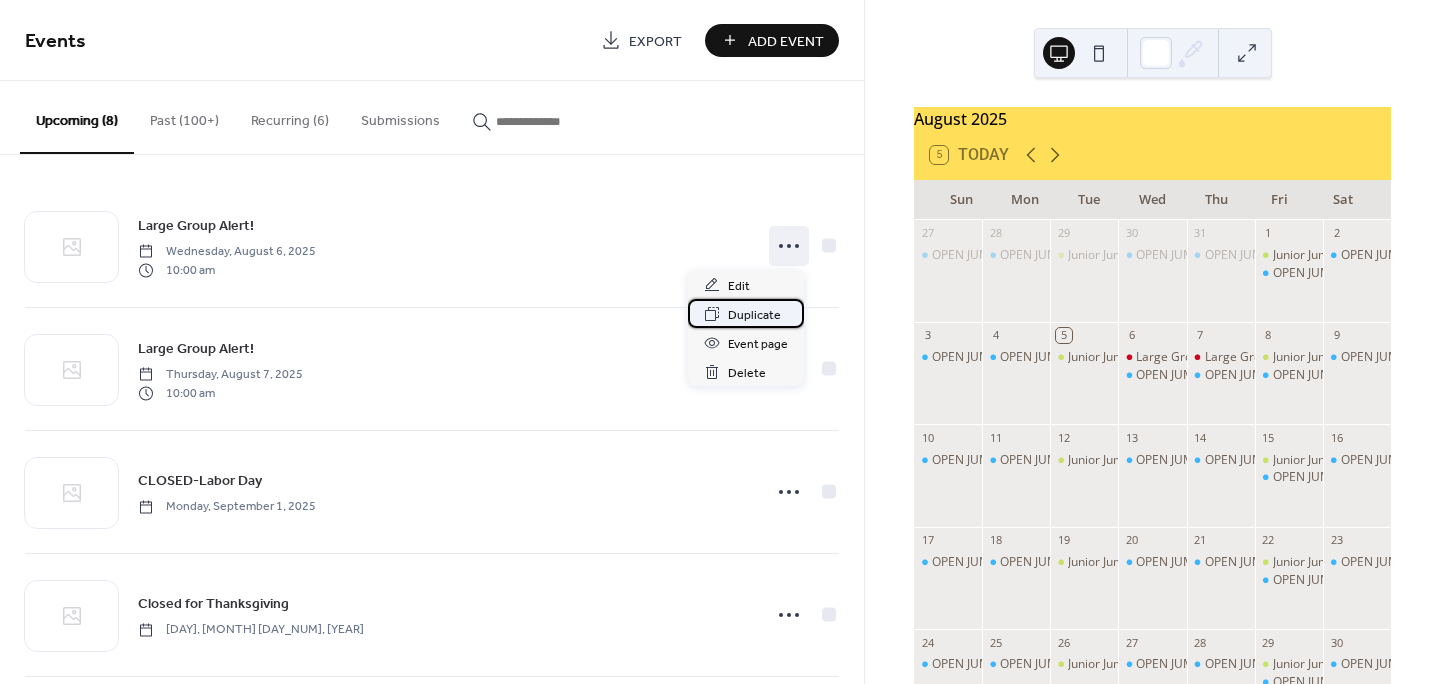 click on "Duplicate" at bounding box center (754, 315) 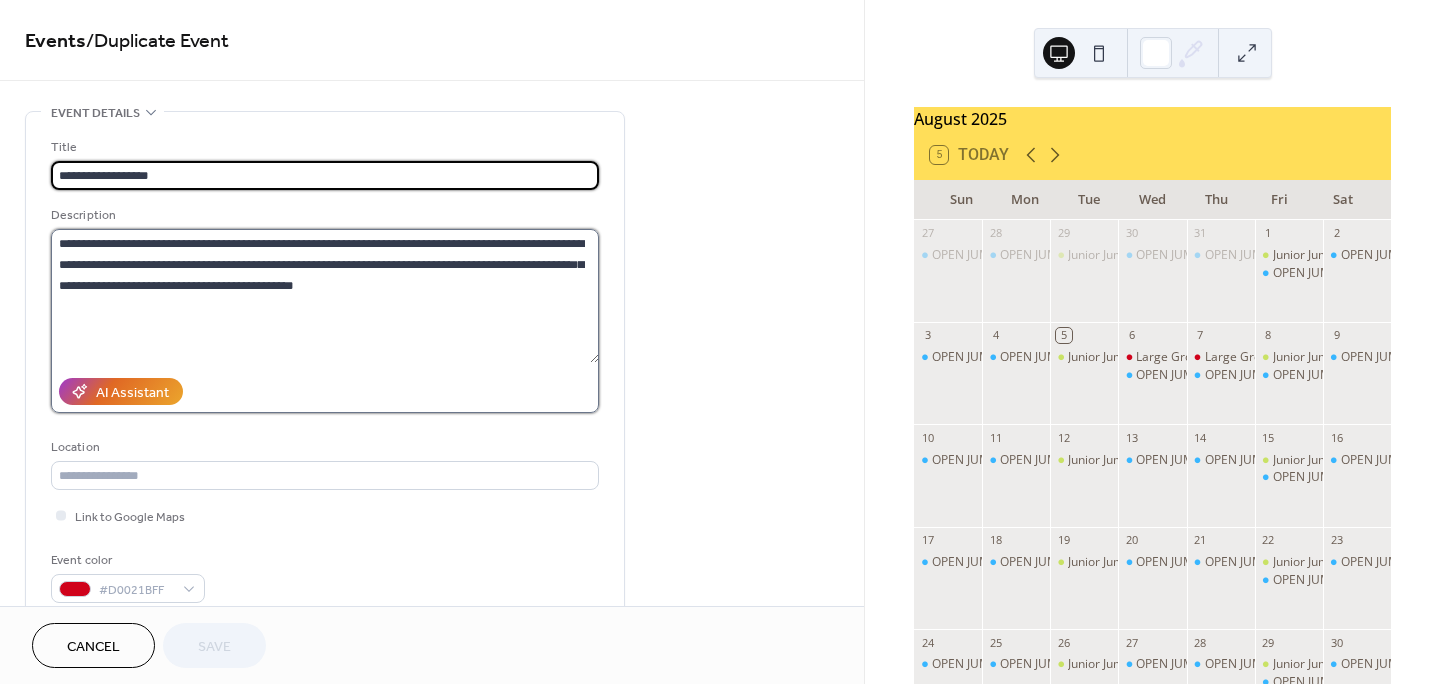 click on "**********" at bounding box center [325, 296] 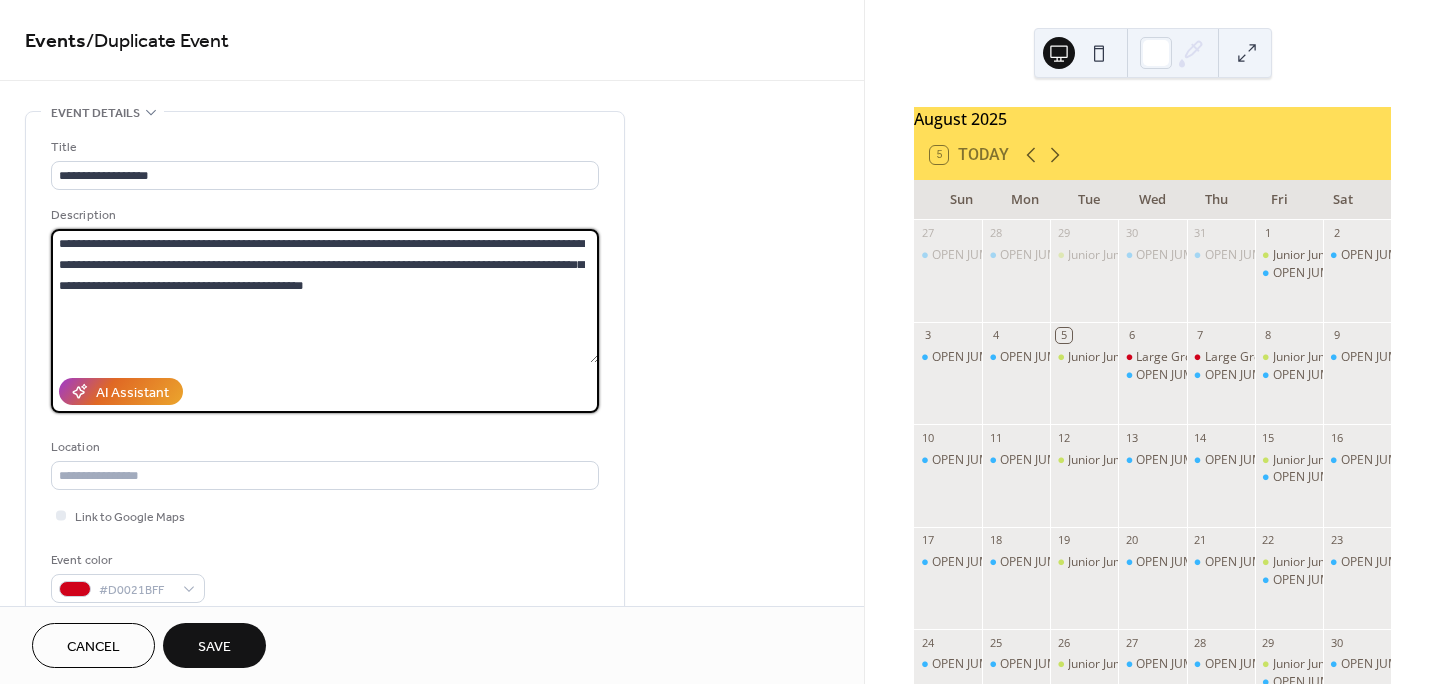 drag, startPoint x: 383, startPoint y: 243, endPoint x: 481, endPoint y: 247, distance: 98.0816 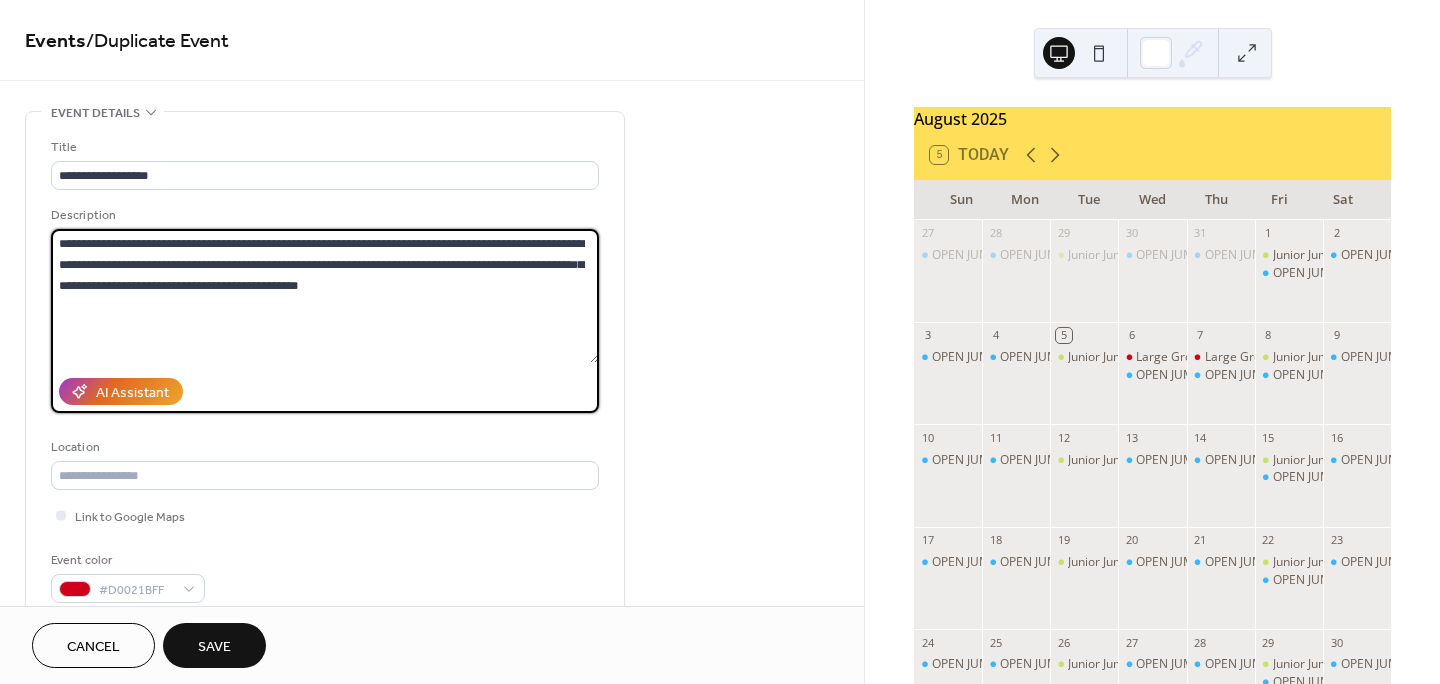 click on "**********" at bounding box center [325, 296] 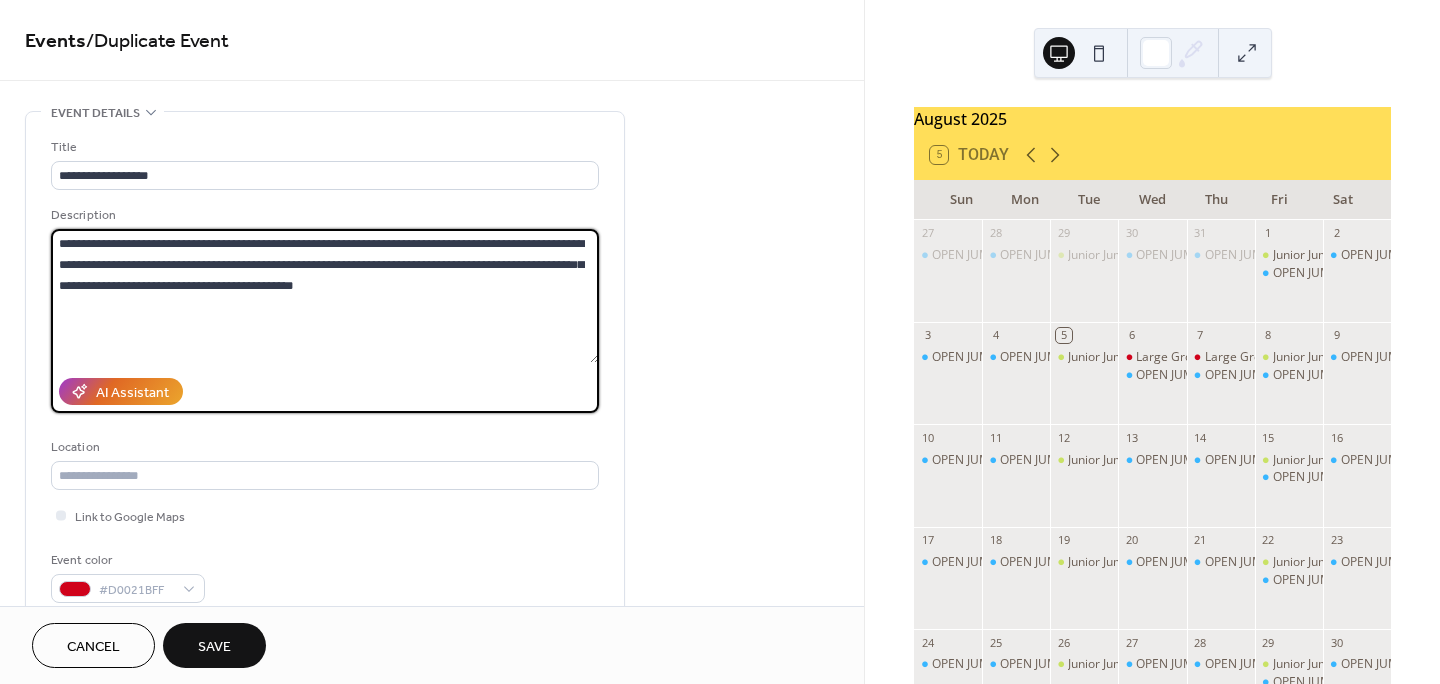drag, startPoint x: 291, startPoint y: 283, endPoint x: 221, endPoint y: 284, distance: 70.00714 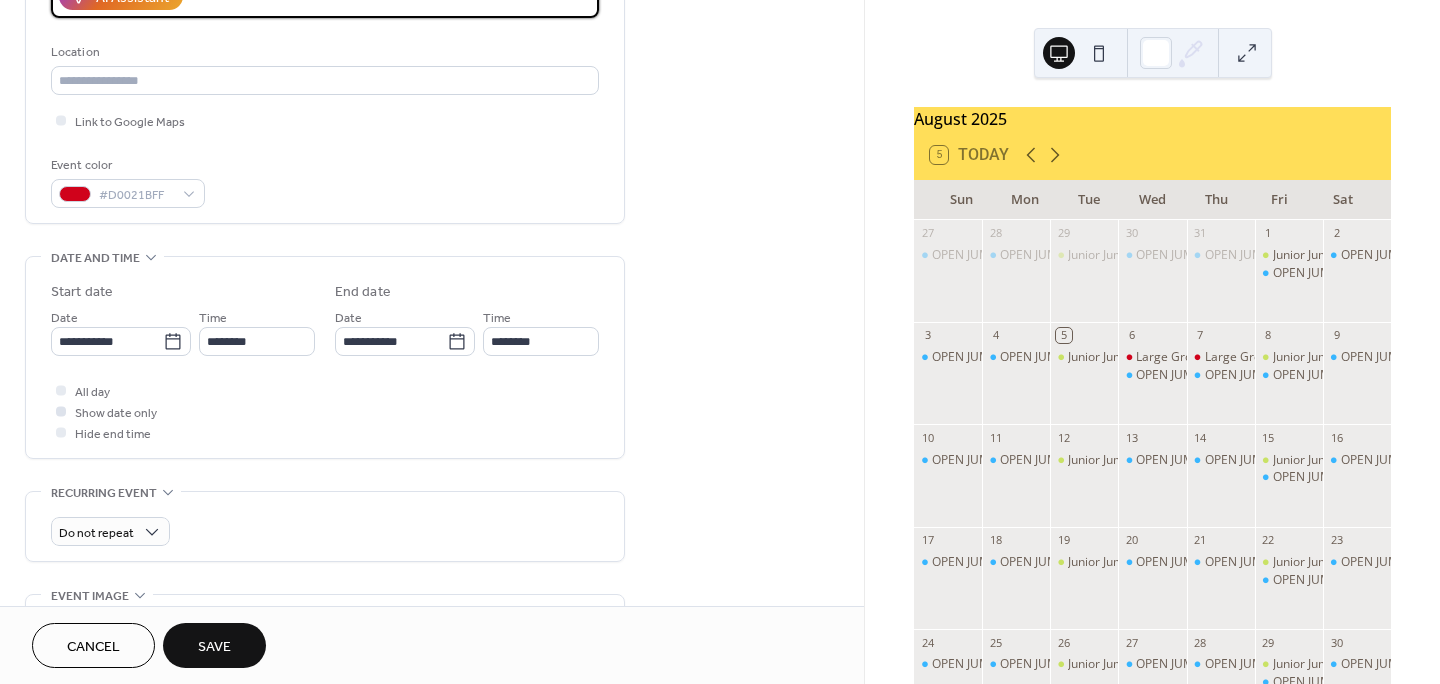 scroll, scrollTop: 400, scrollLeft: 0, axis: vertical 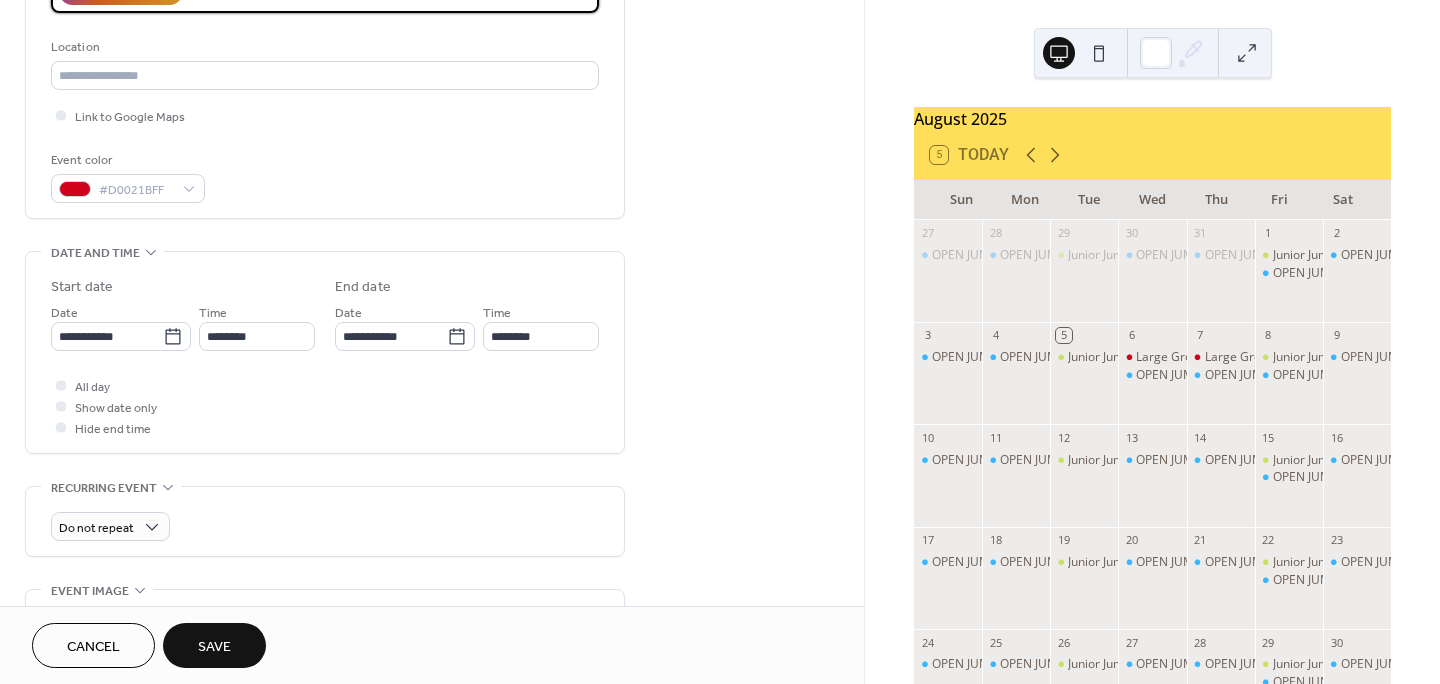 type on "**********" 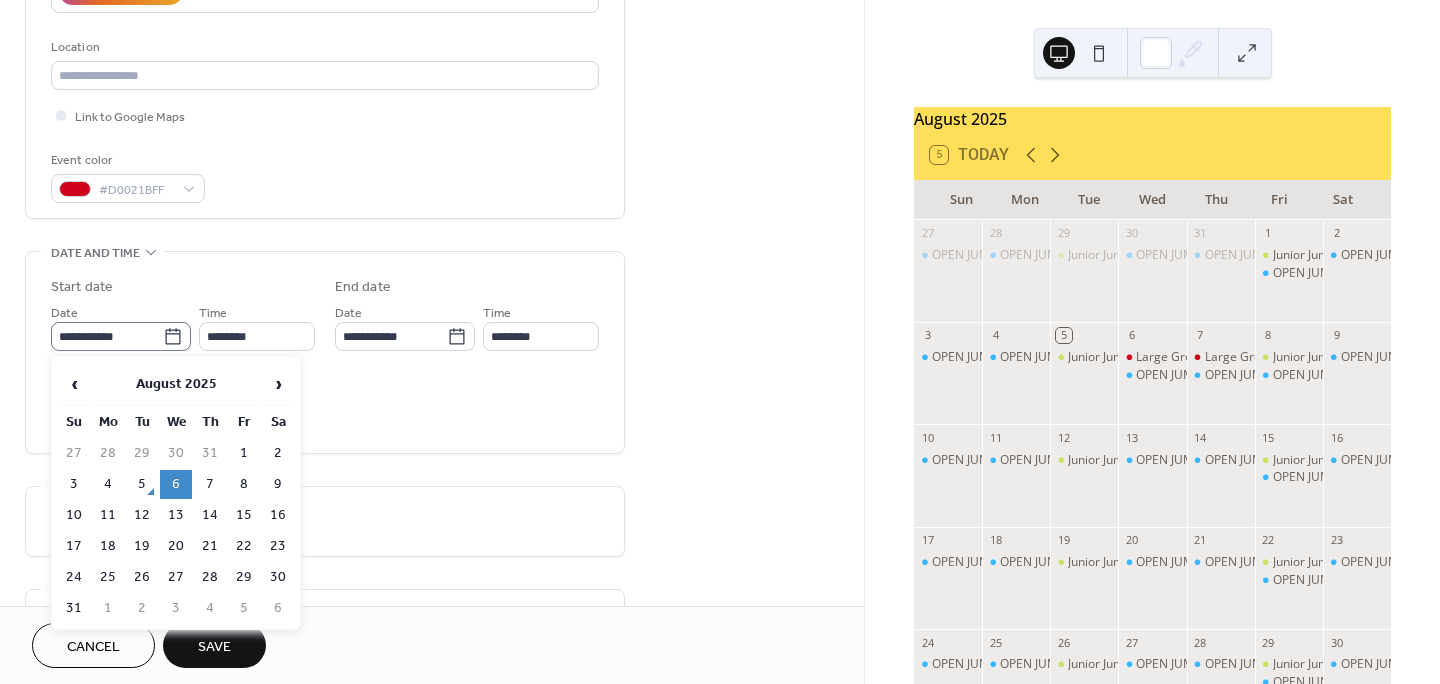 click 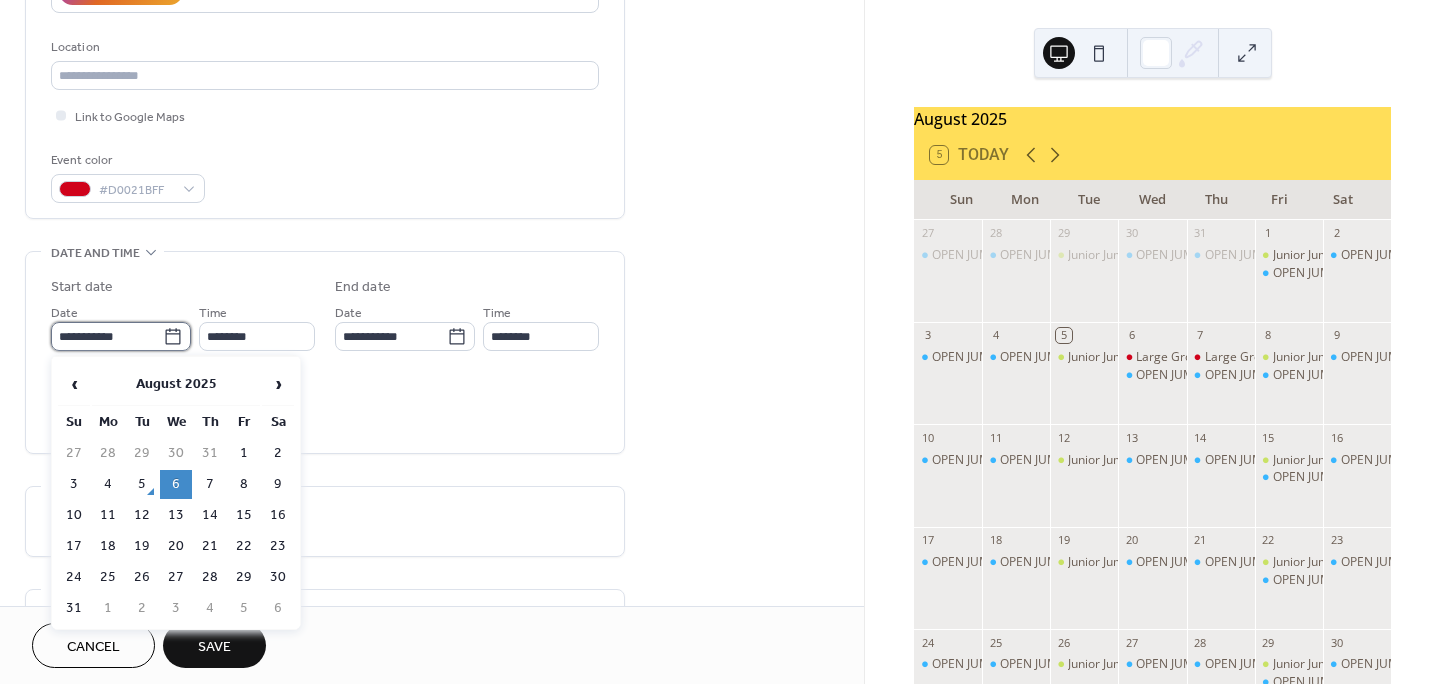 click on "**********" at bounding box center (107, 336) 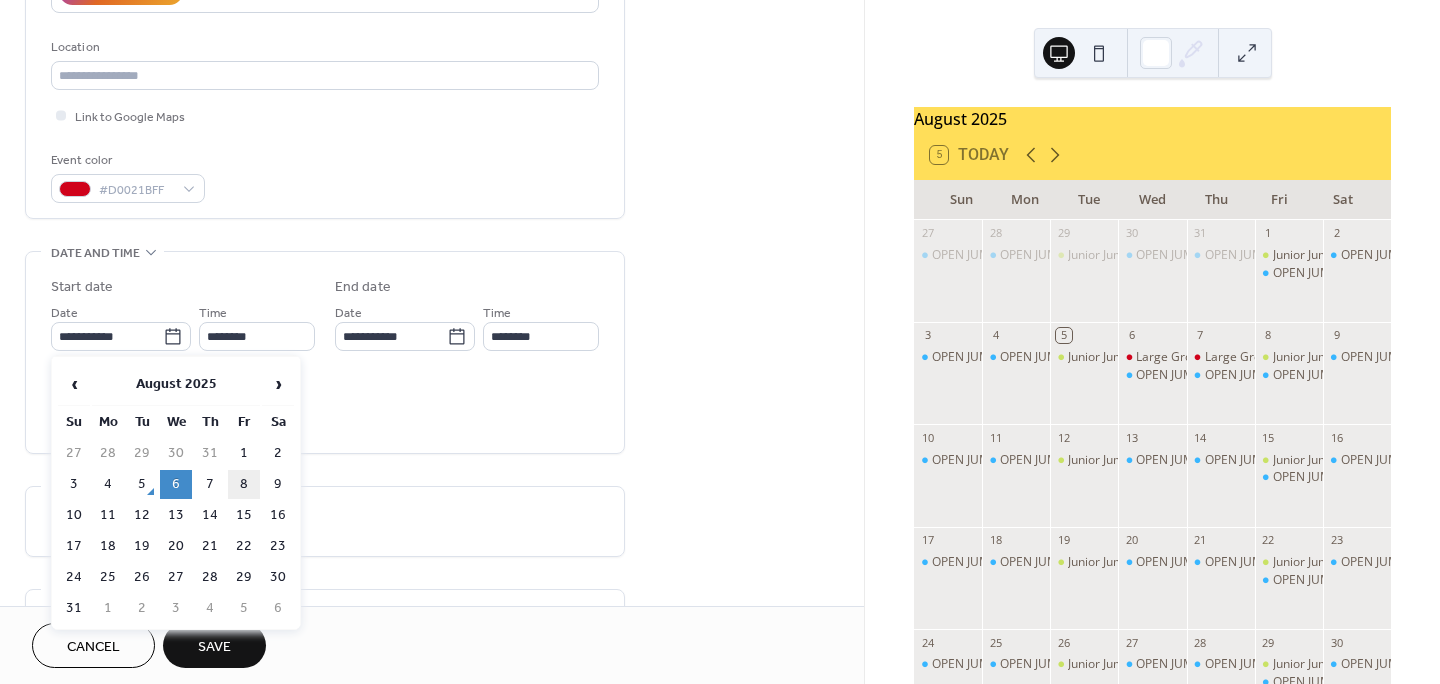 click on "8" at bounding box center [244, 484] 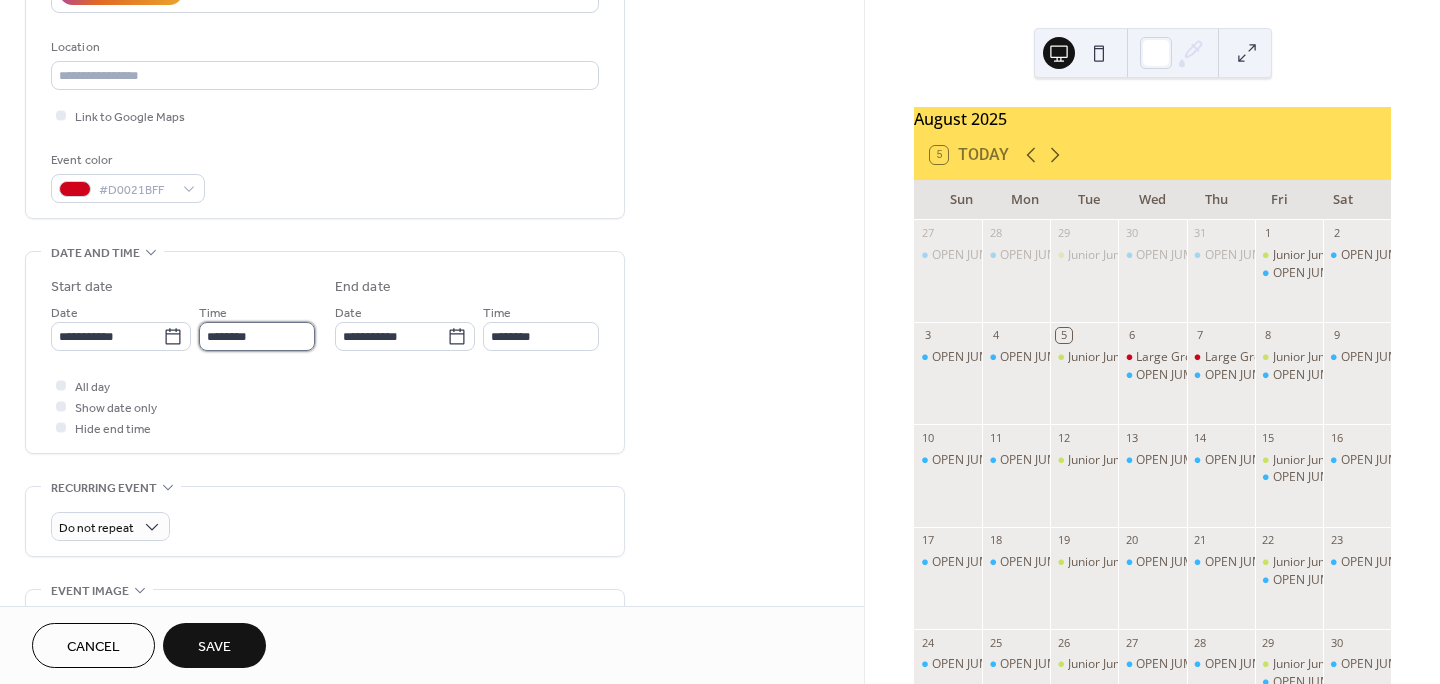 click on "********" at bounding box center [257, 336] 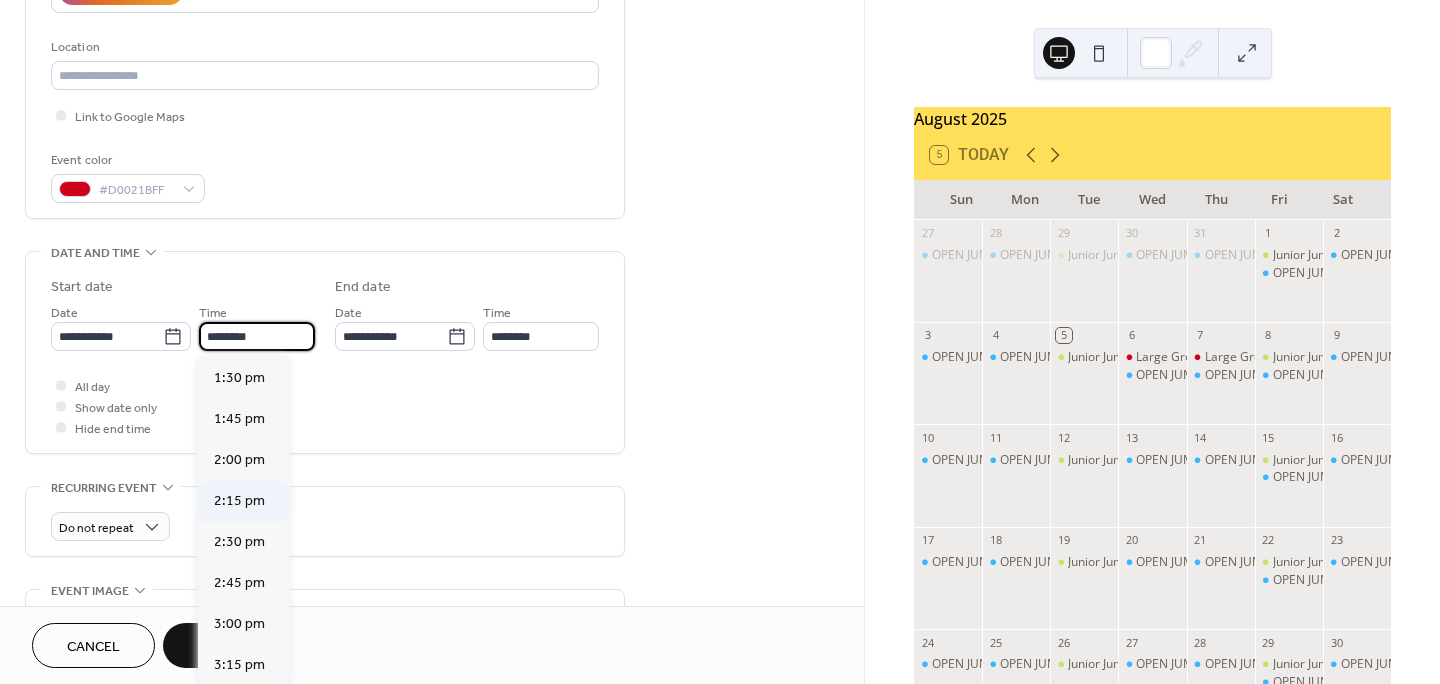 scroll, scrollTop: 2240, scrollLeft: 0, axis: vertical 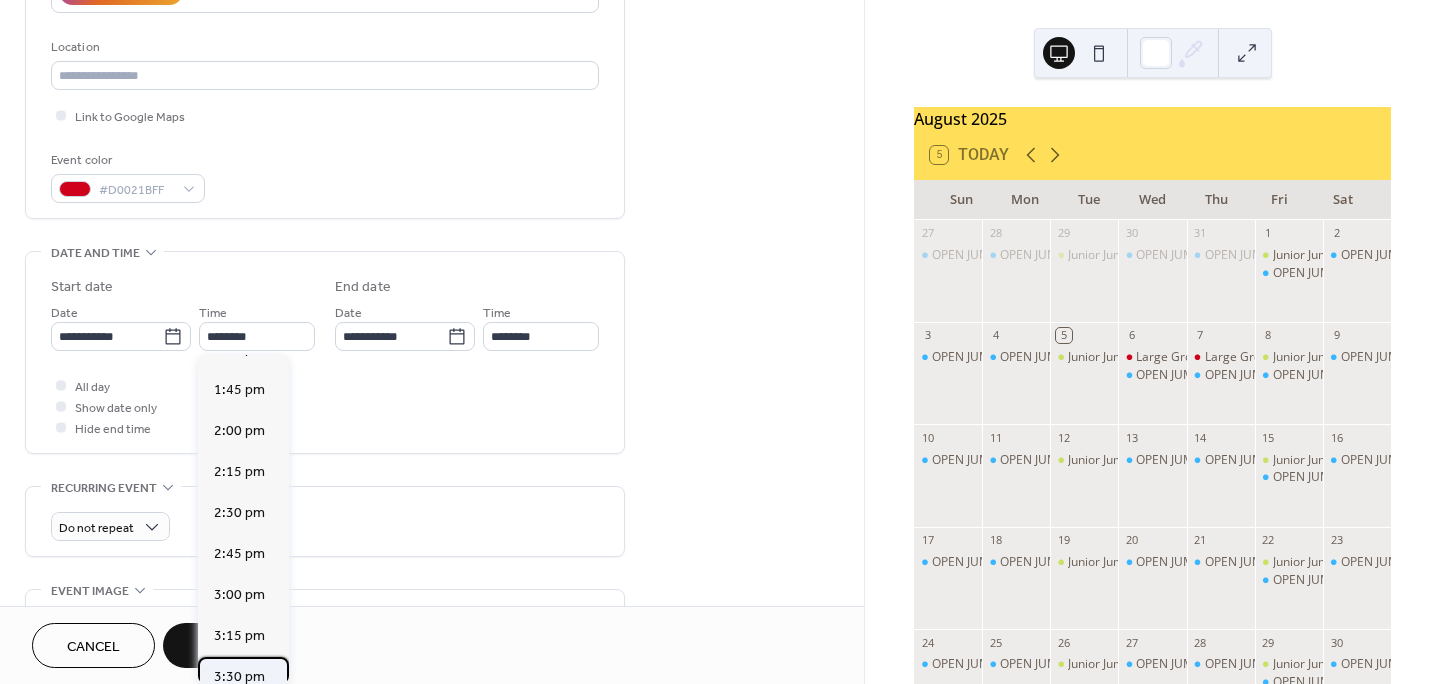 click on "3:30 pm" at bounding box center [239, 677] 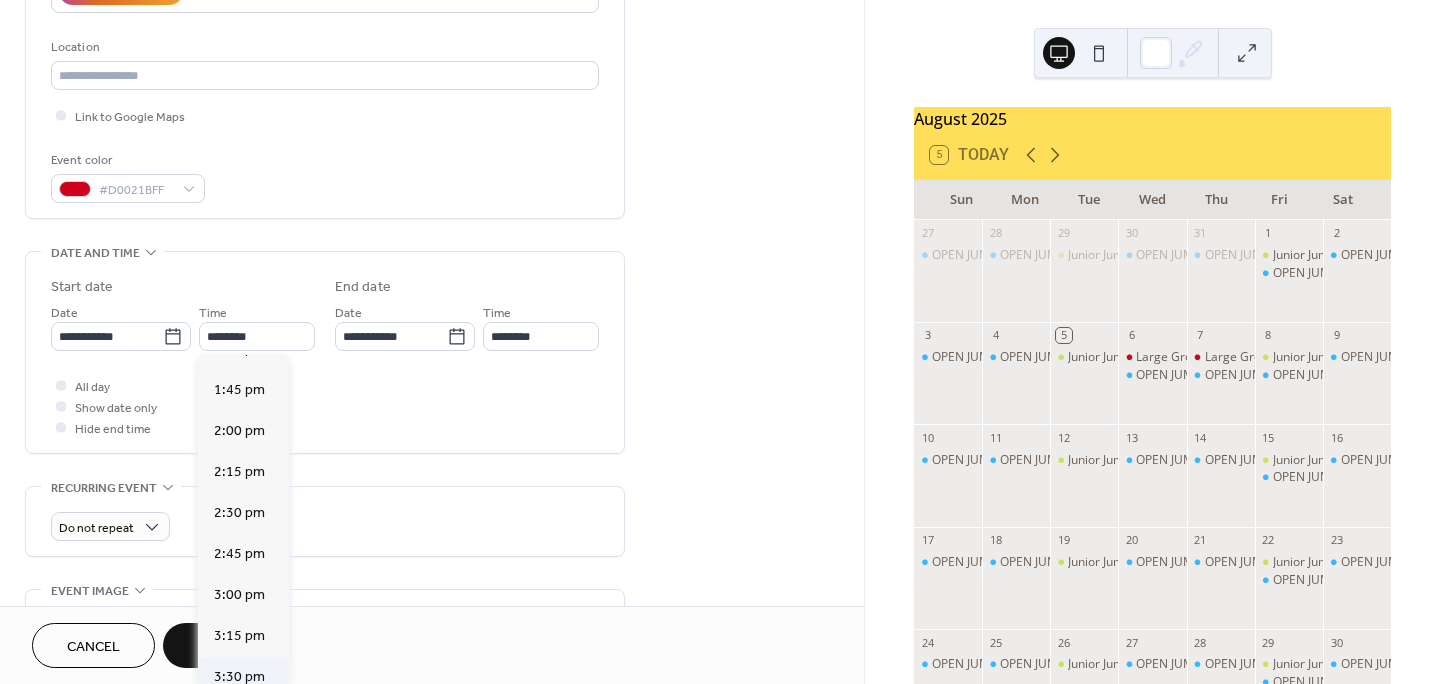 type on "*******" 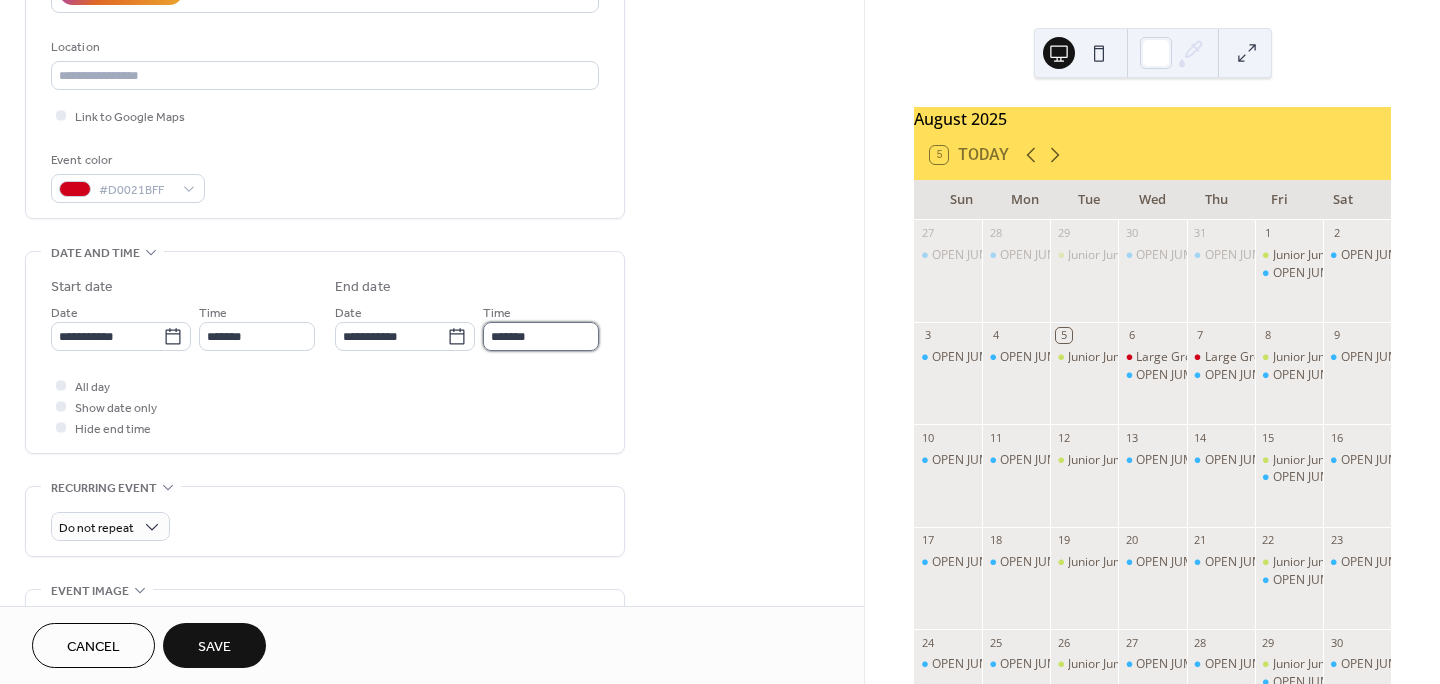 click on "*******" at bounding box center (541, 336) 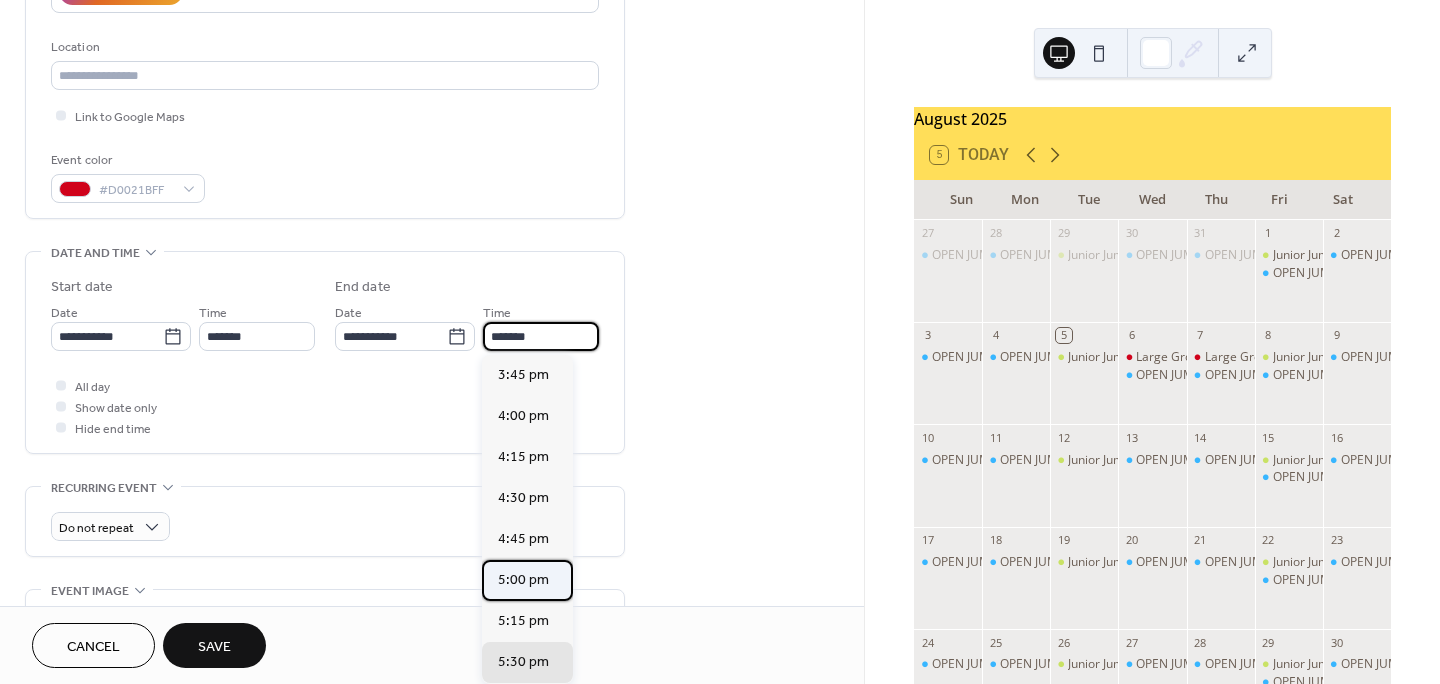 click on "5:00 pm" at bounding box center [523, 580] 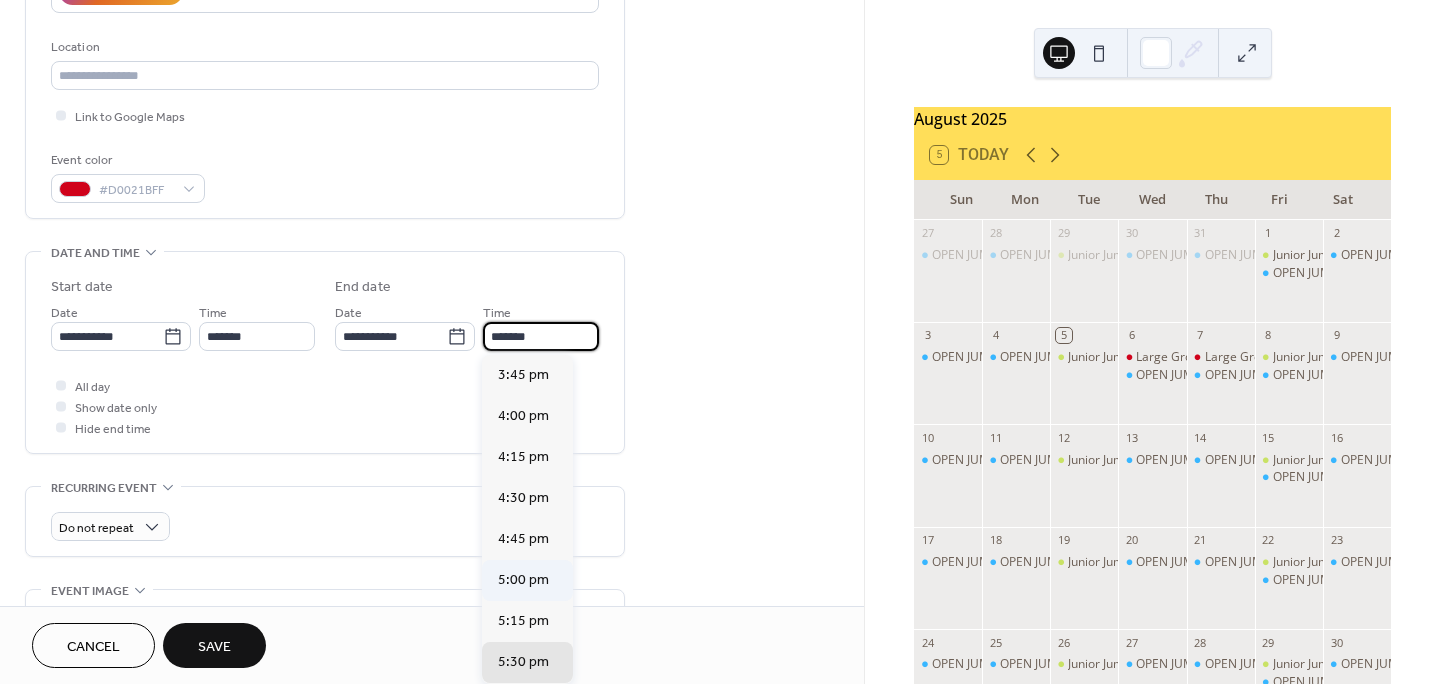 type on "*******" 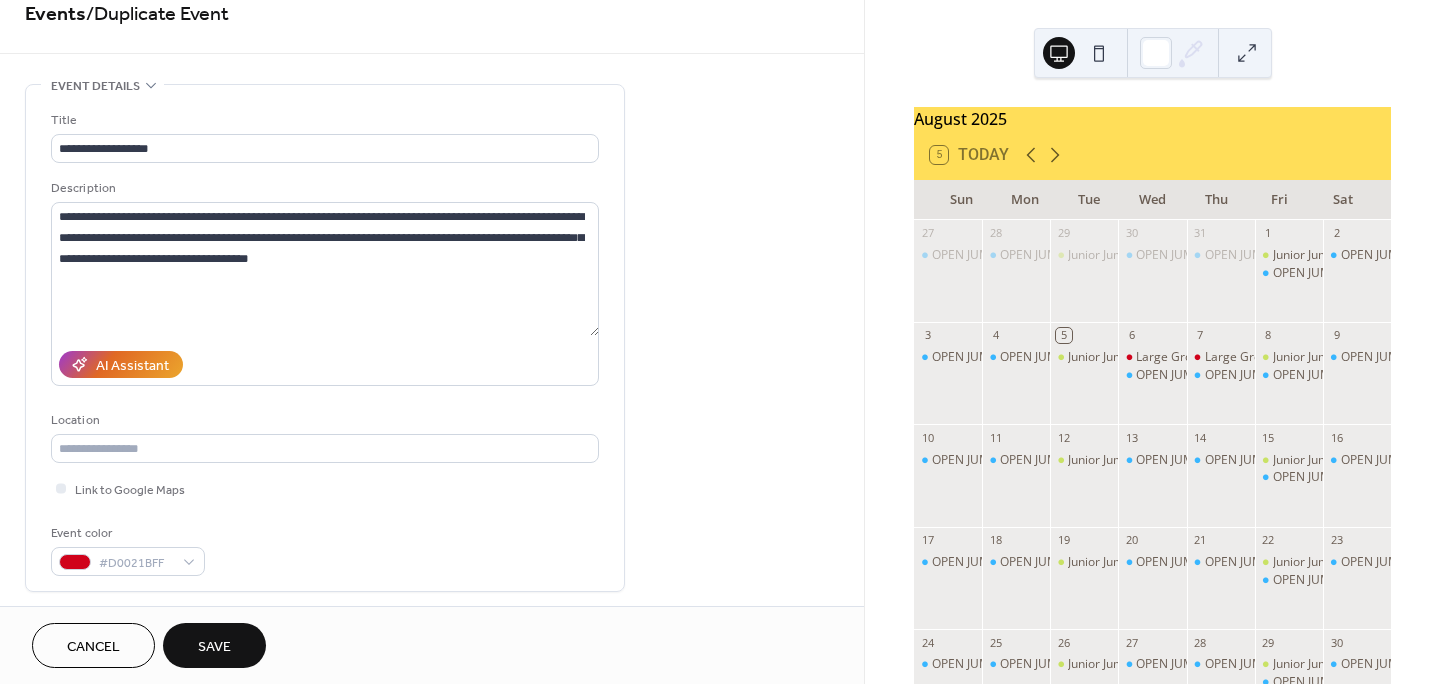 scroll, scrollTop: 0, scrollLeft: 0, axis: both 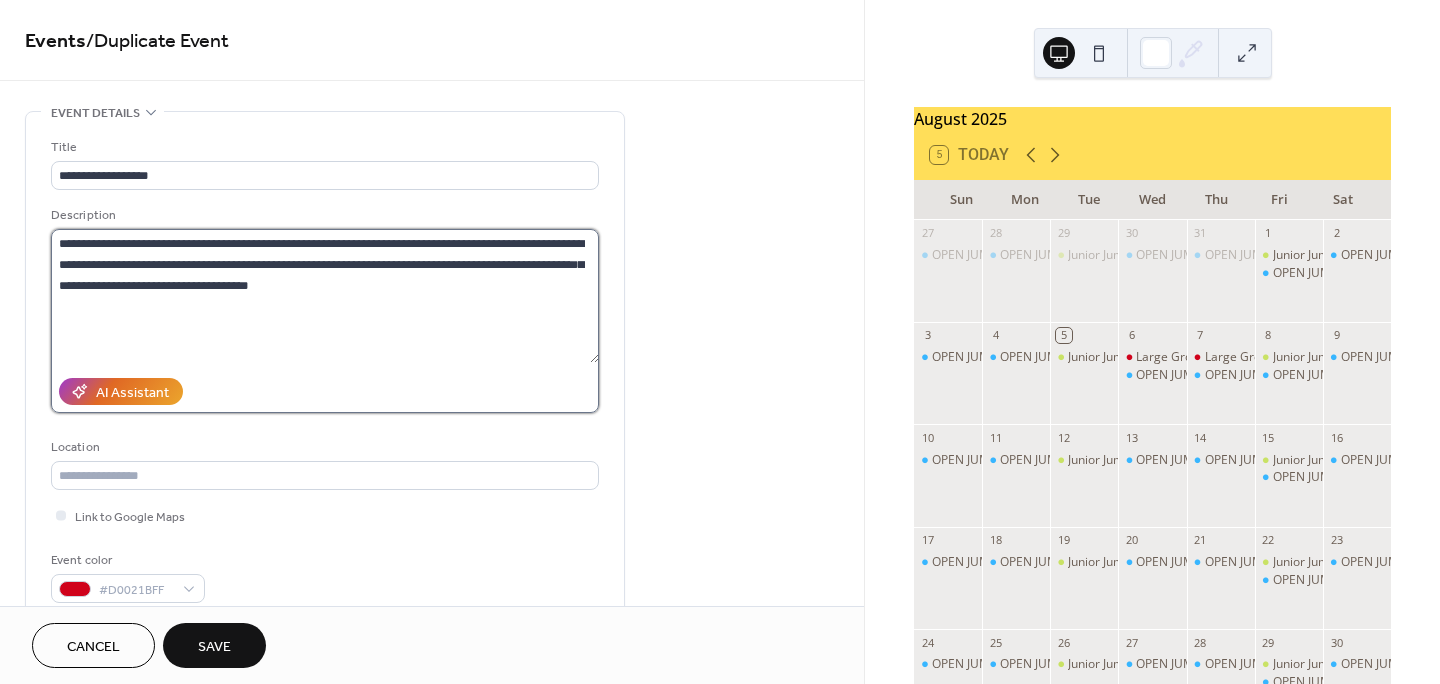 click on "**********" at bounding box center [325, 296] 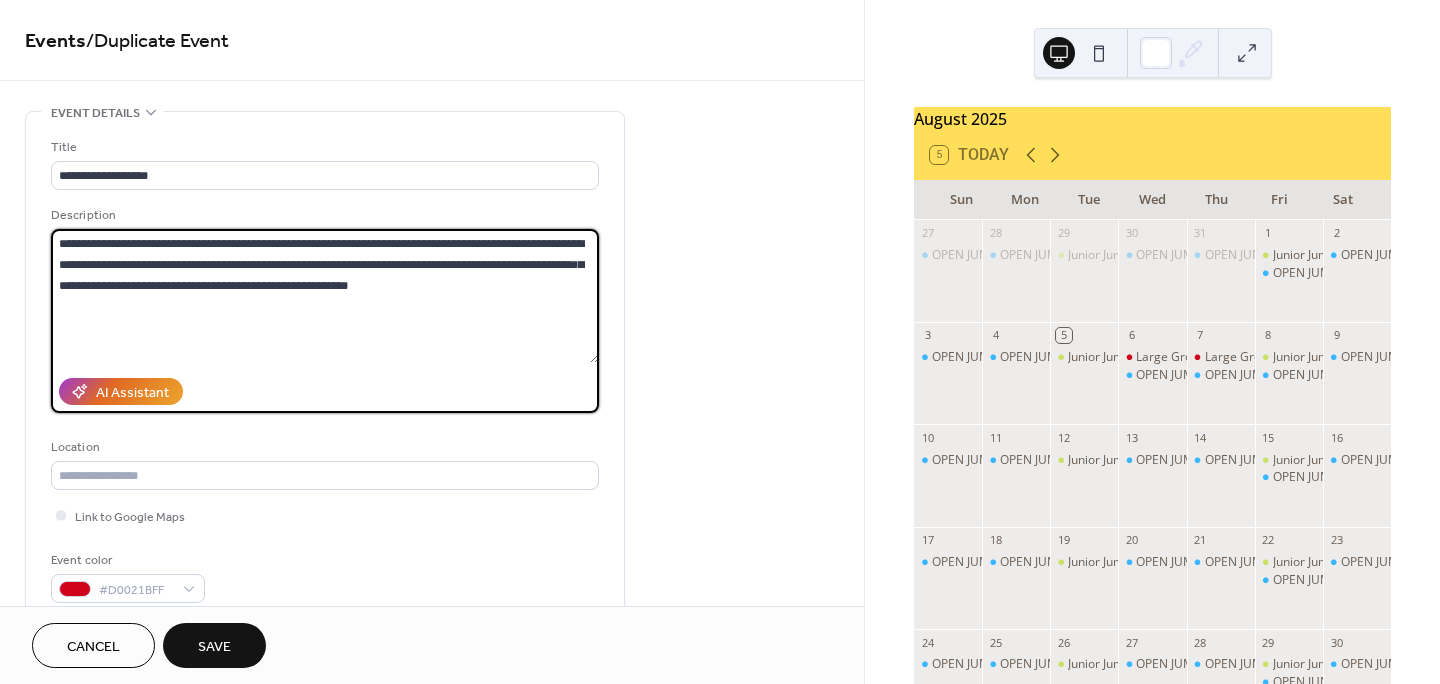 drag, startPoint x: 193, startPoint y: 283, endPoint x: 301, endPoint y: 285, distance: 108.01852 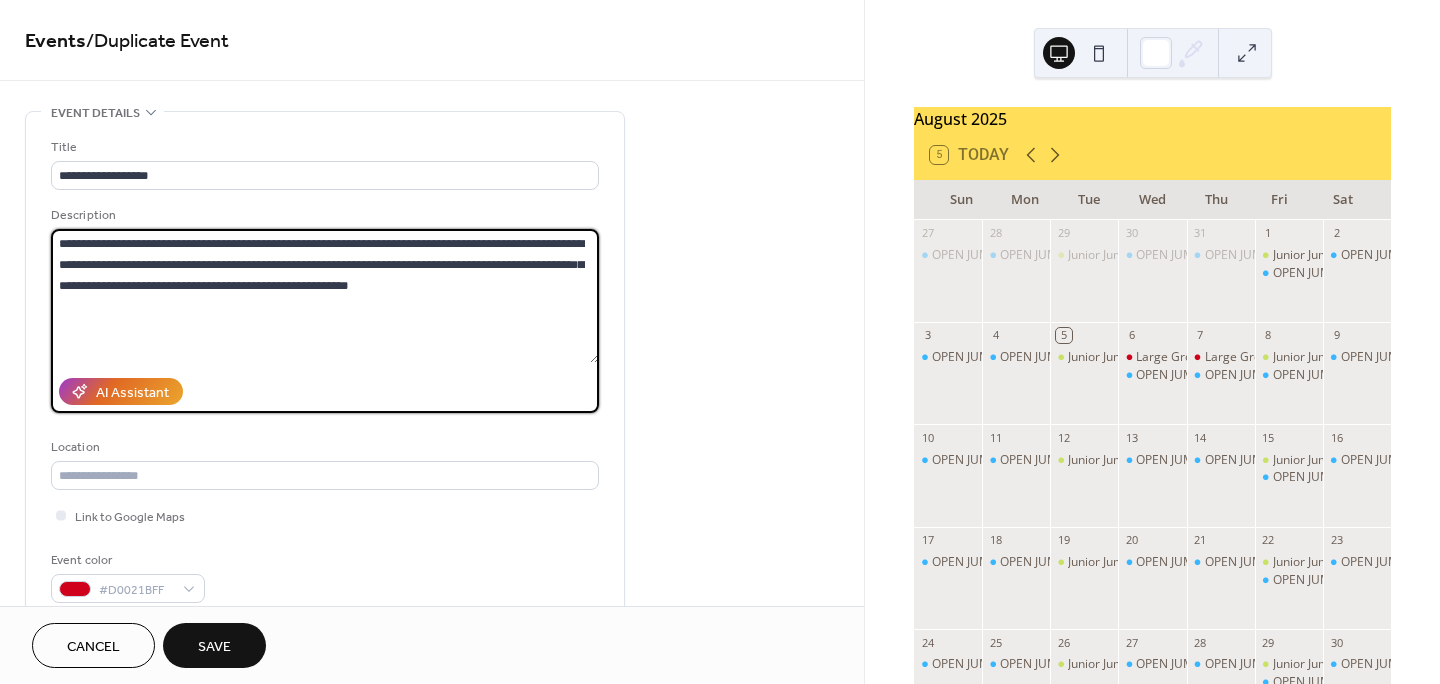 click on "**********" at bounding box center [325, 296] 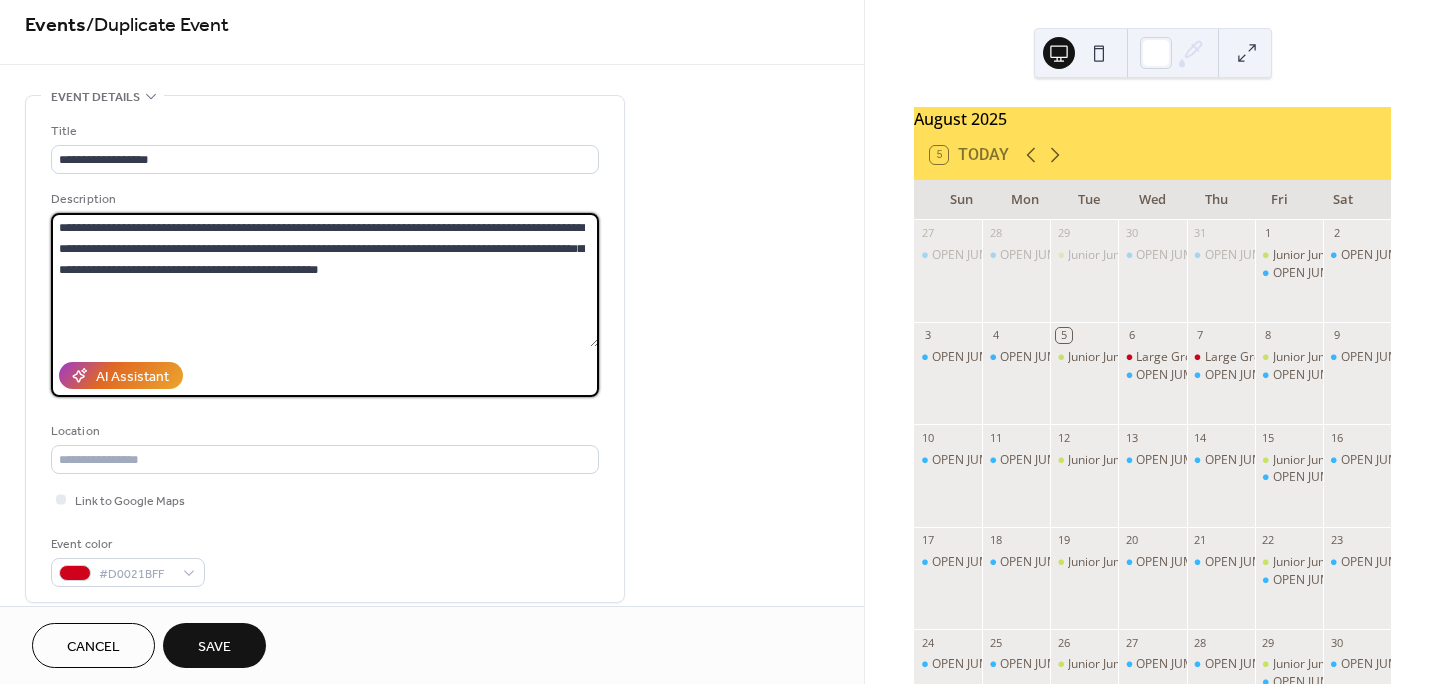scroll, scrollTop: 0, scrollLeft: 0, axis: both 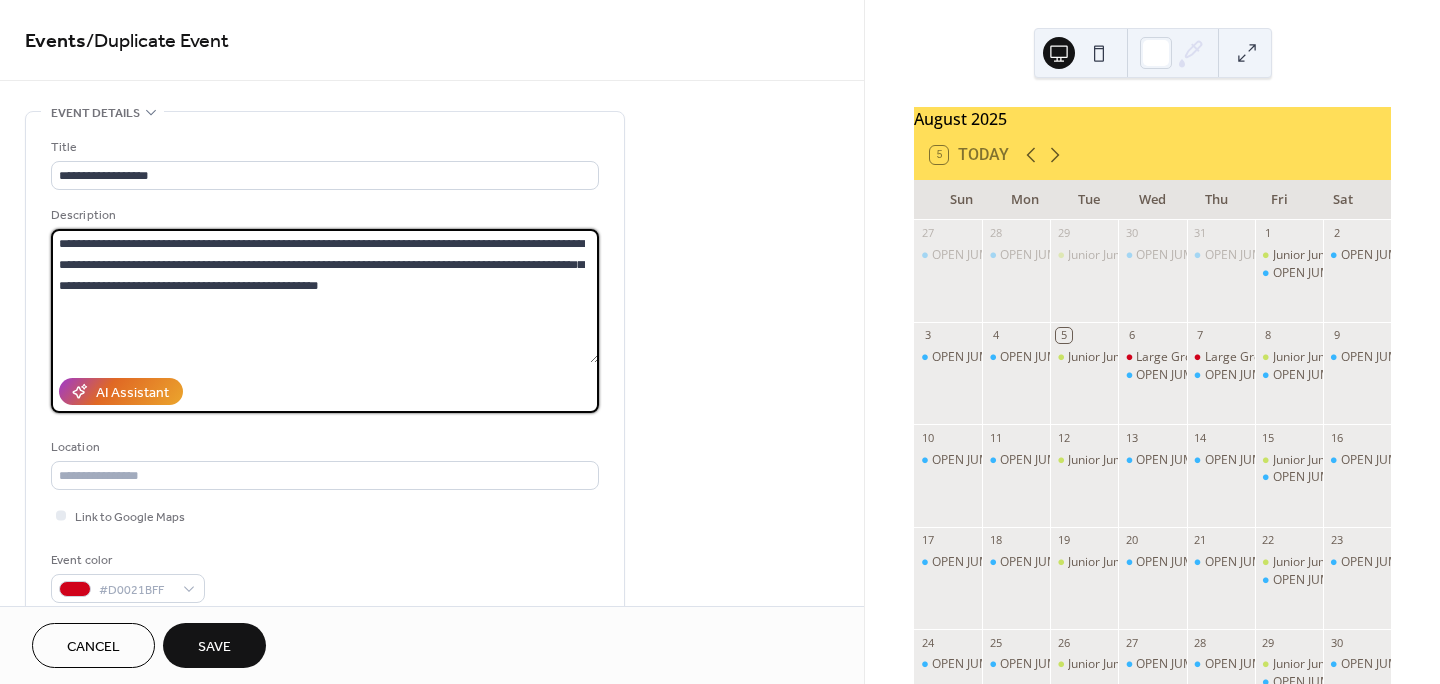 type on "**********" 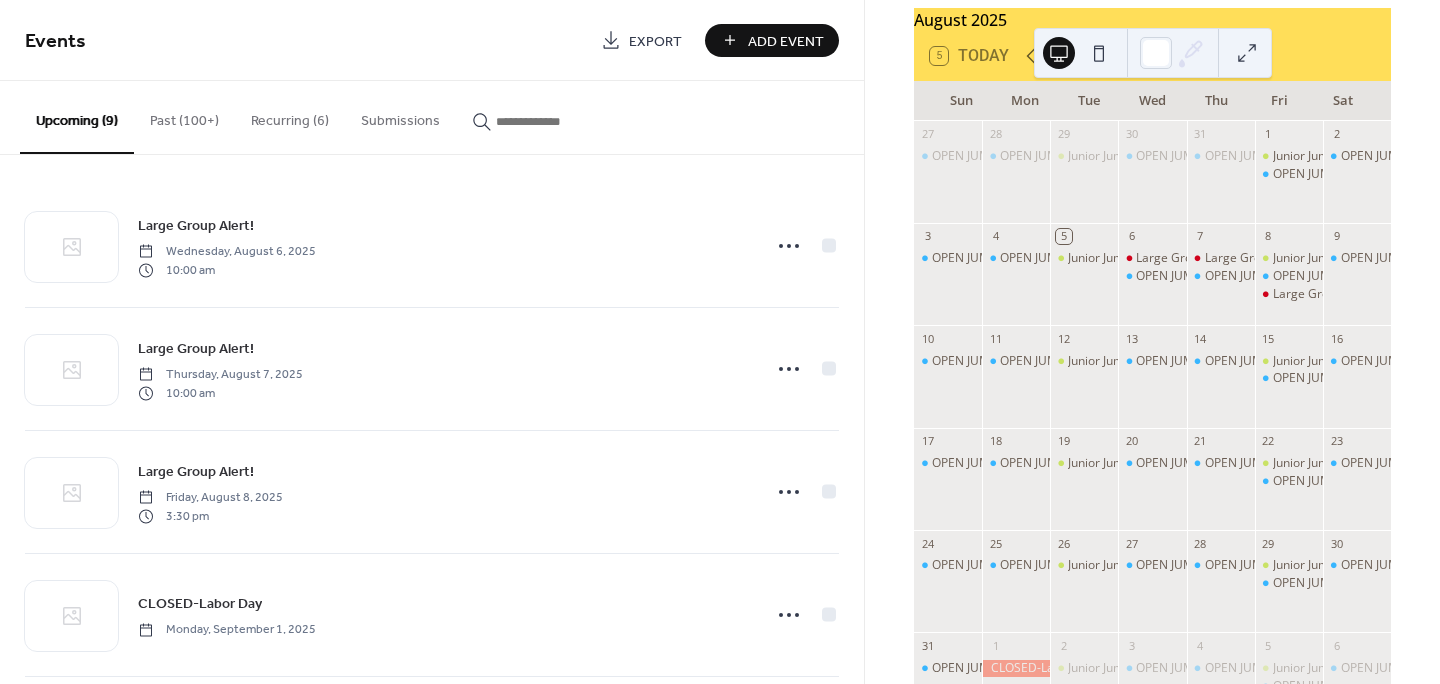 scroll, scrollTop: 100, scrollLeft: 0, axis: vertical 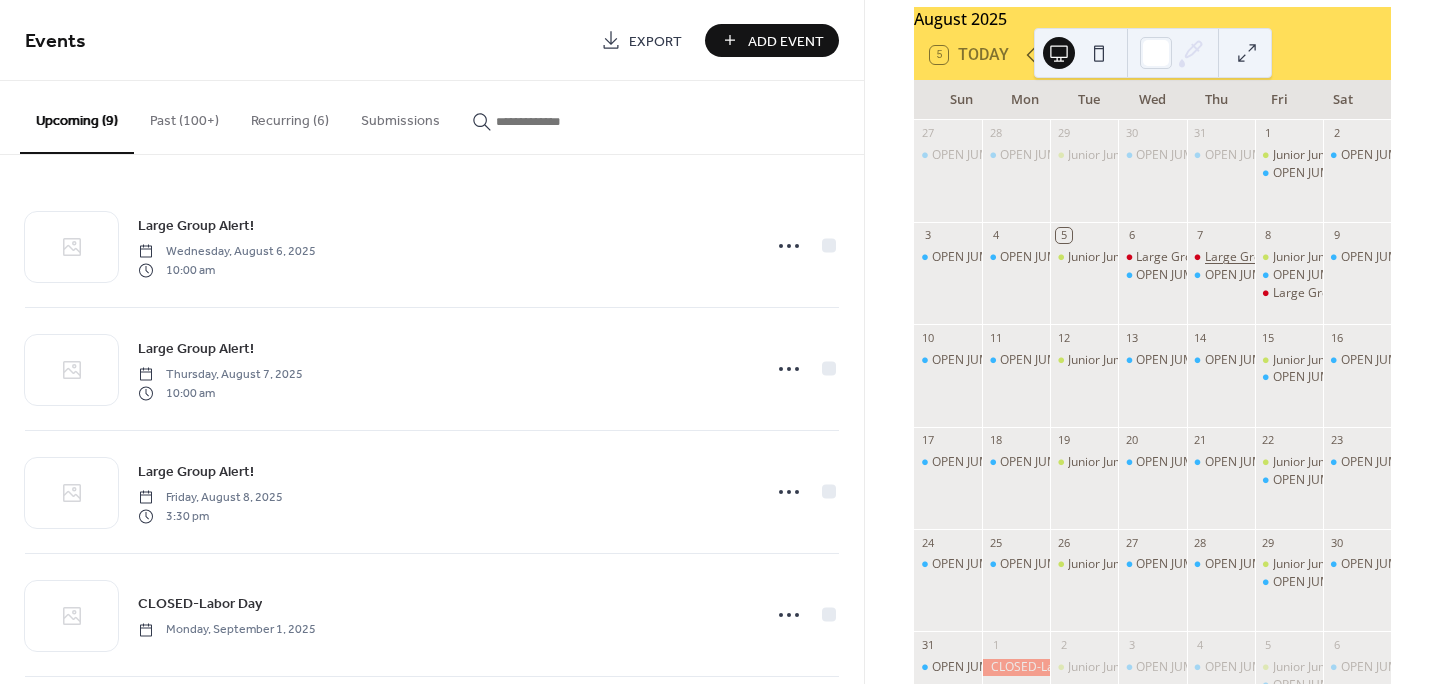 click on "Large Group Alert!" at bounding box center [1256, 257] 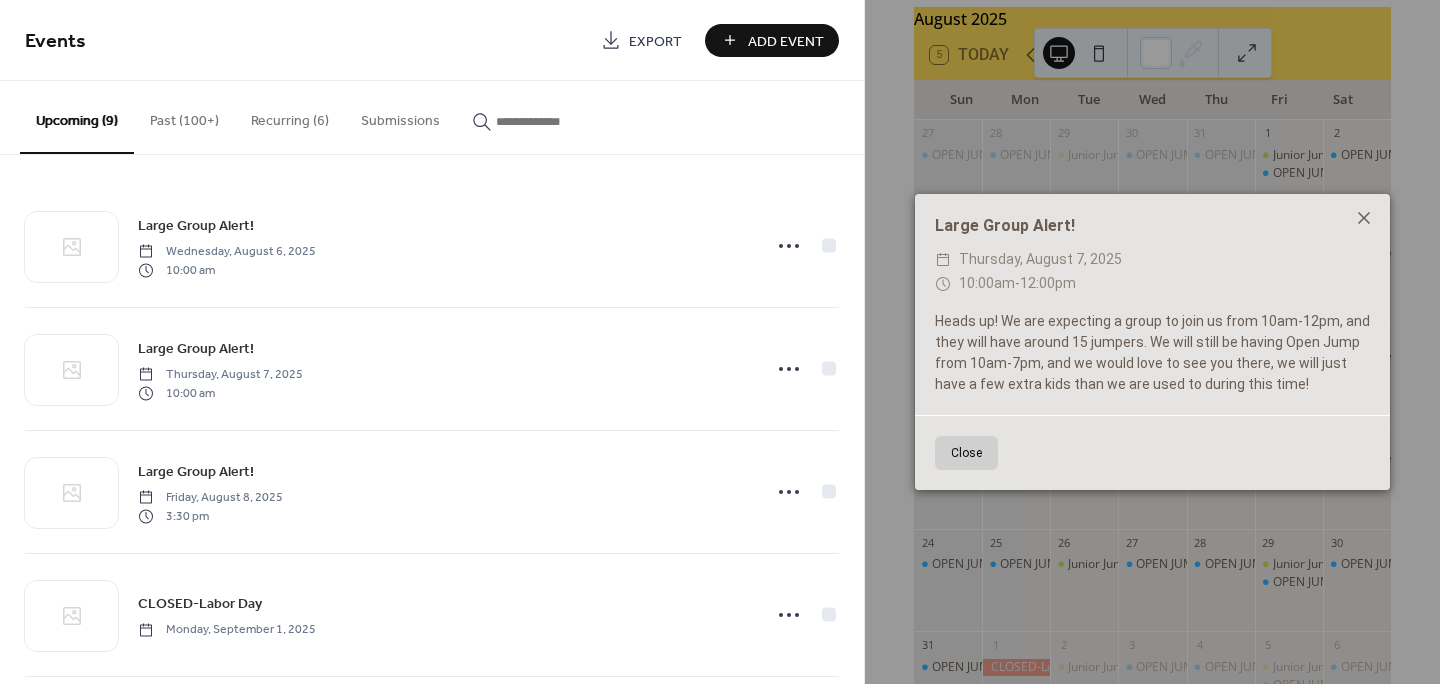 click at bounding box center [1364, 218] 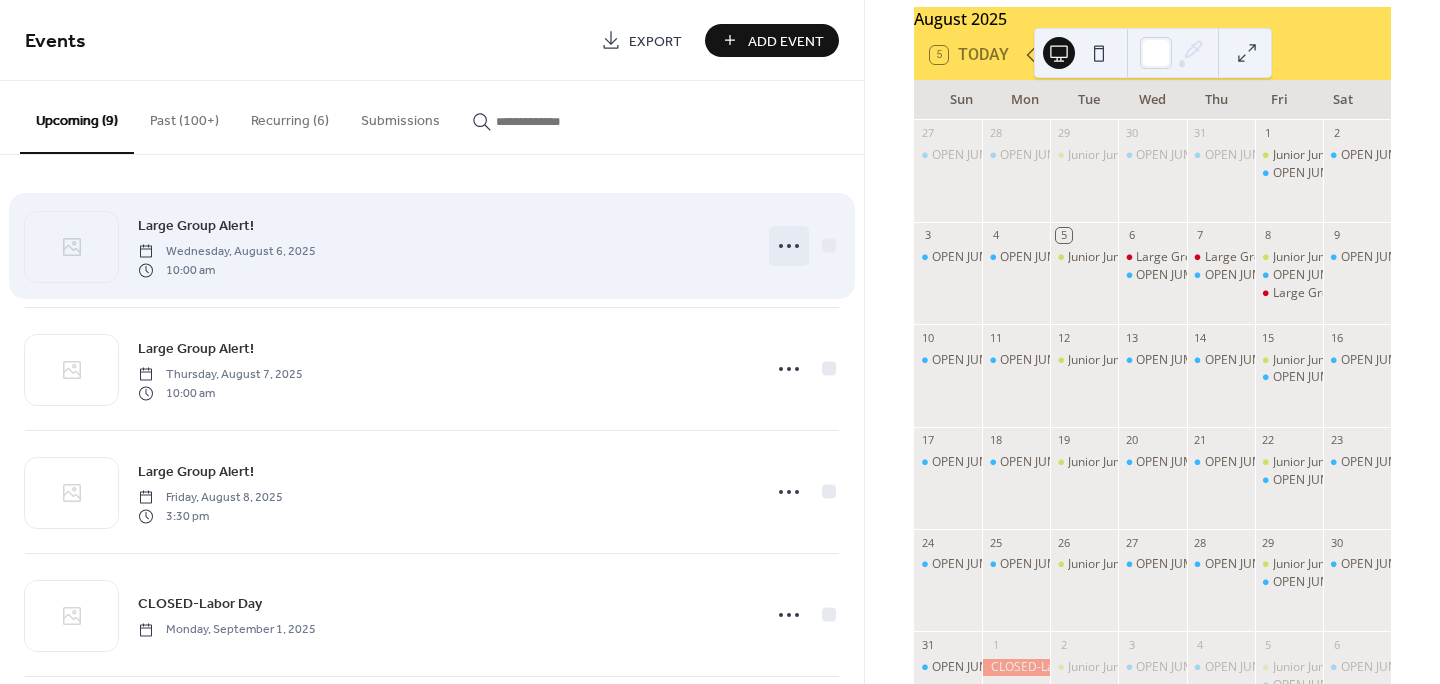 click 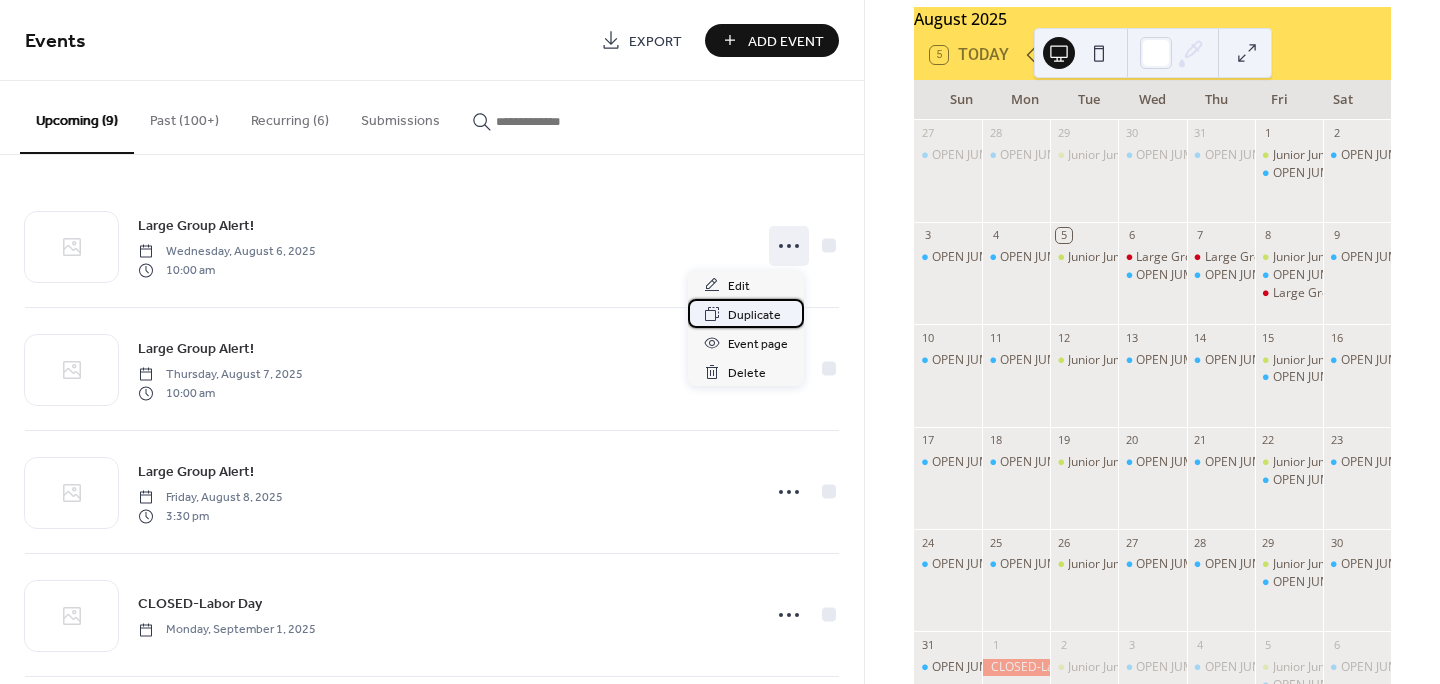 click on "Duplicate" at bounding box center [754, 315] 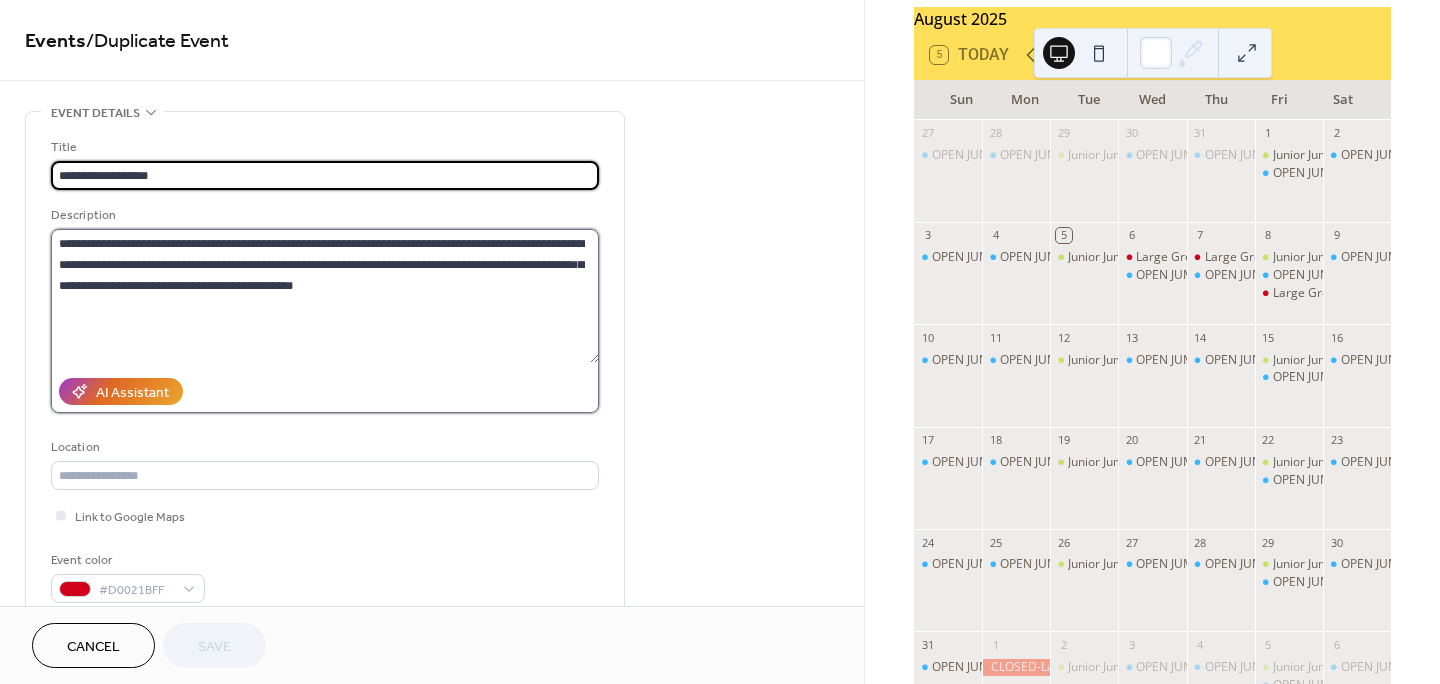 click on "**********" at bounding box center (325, 296) 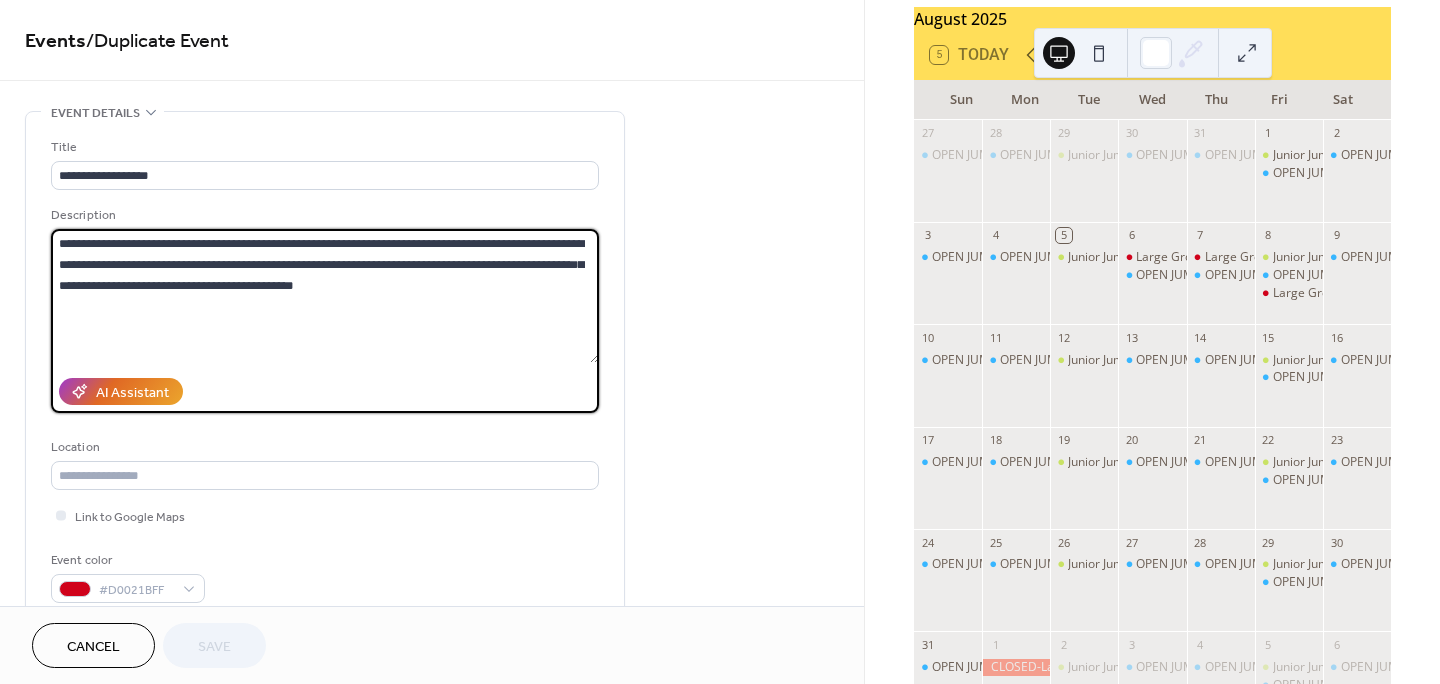 click on "**********" at bounding box center (325, 296) 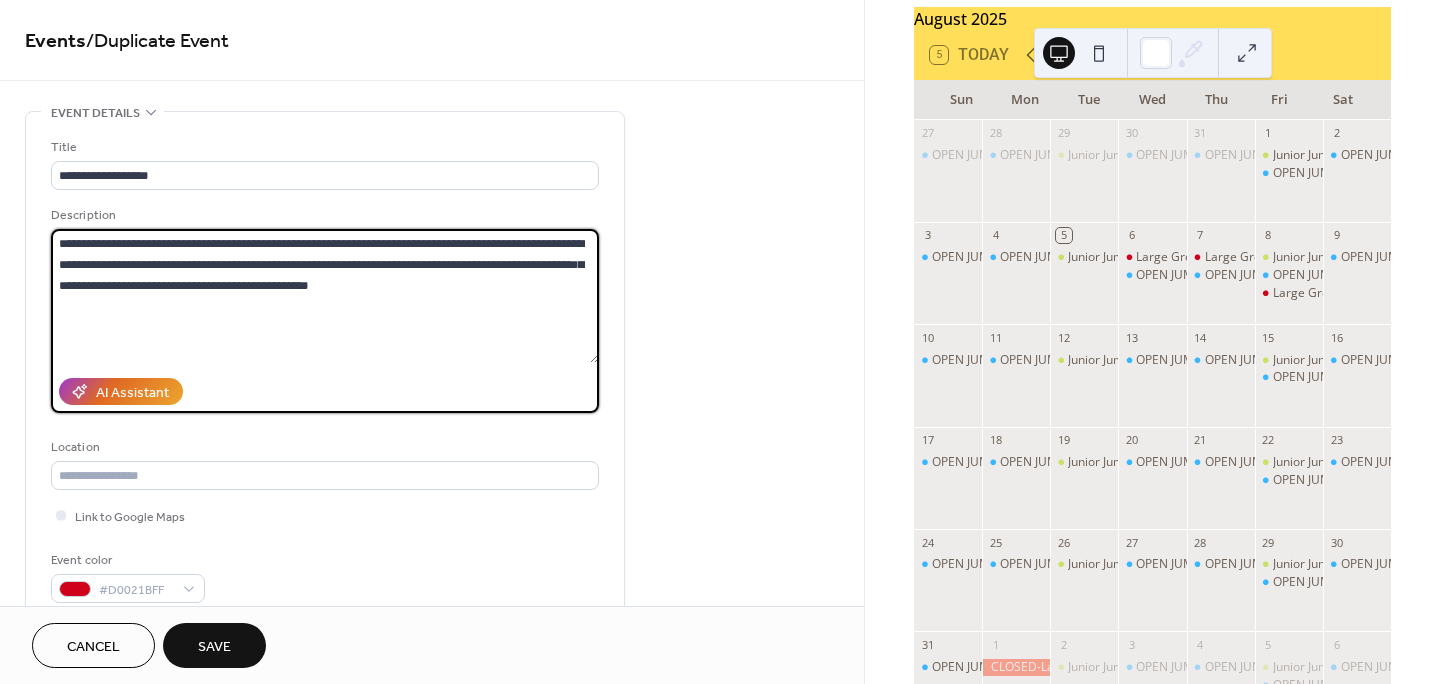 type on "**********" 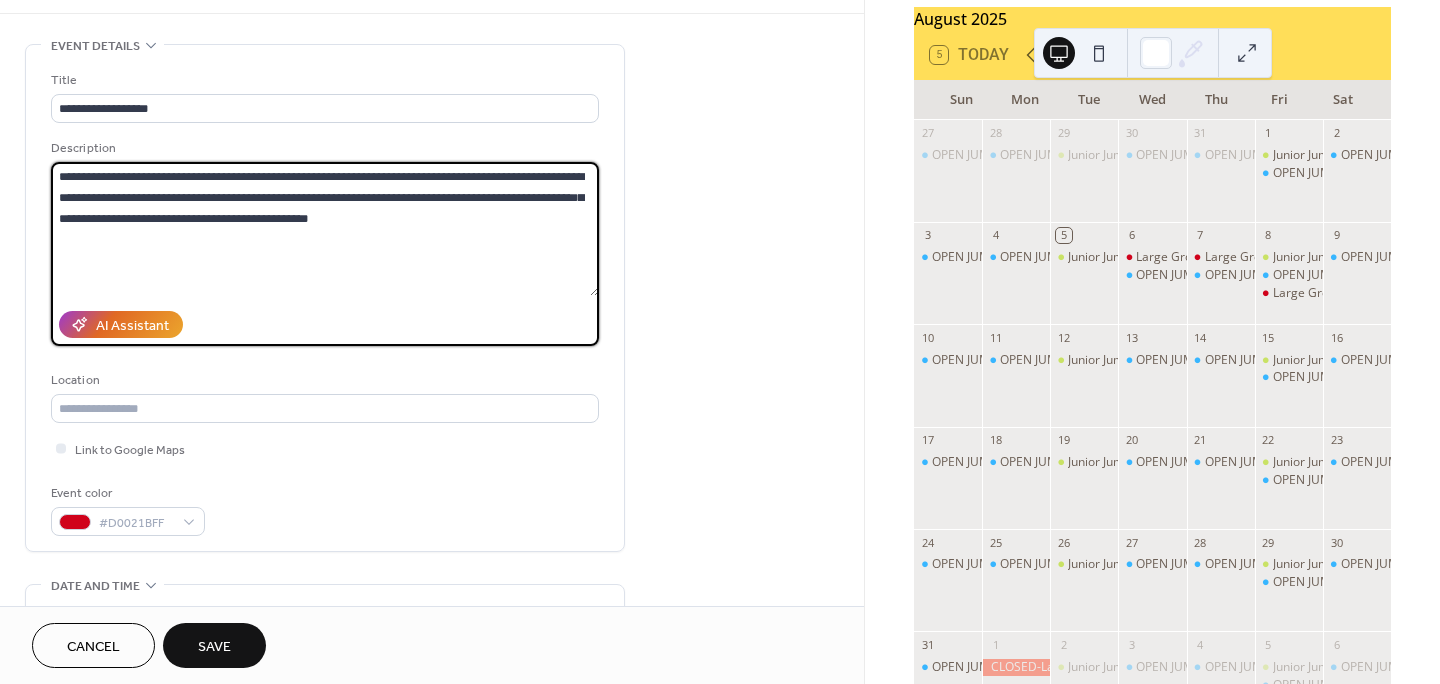 scroll, scrollTop: 500, scrollLeft: 0, axis: vertical 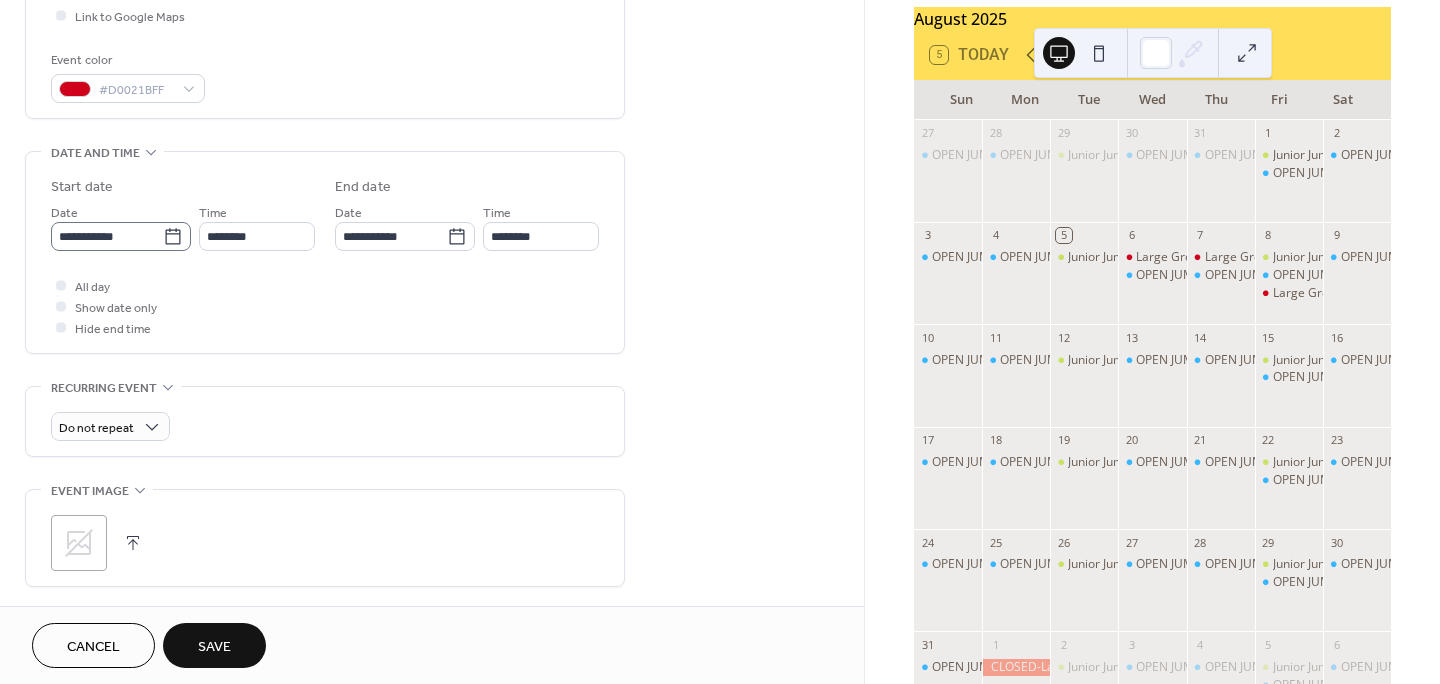 click 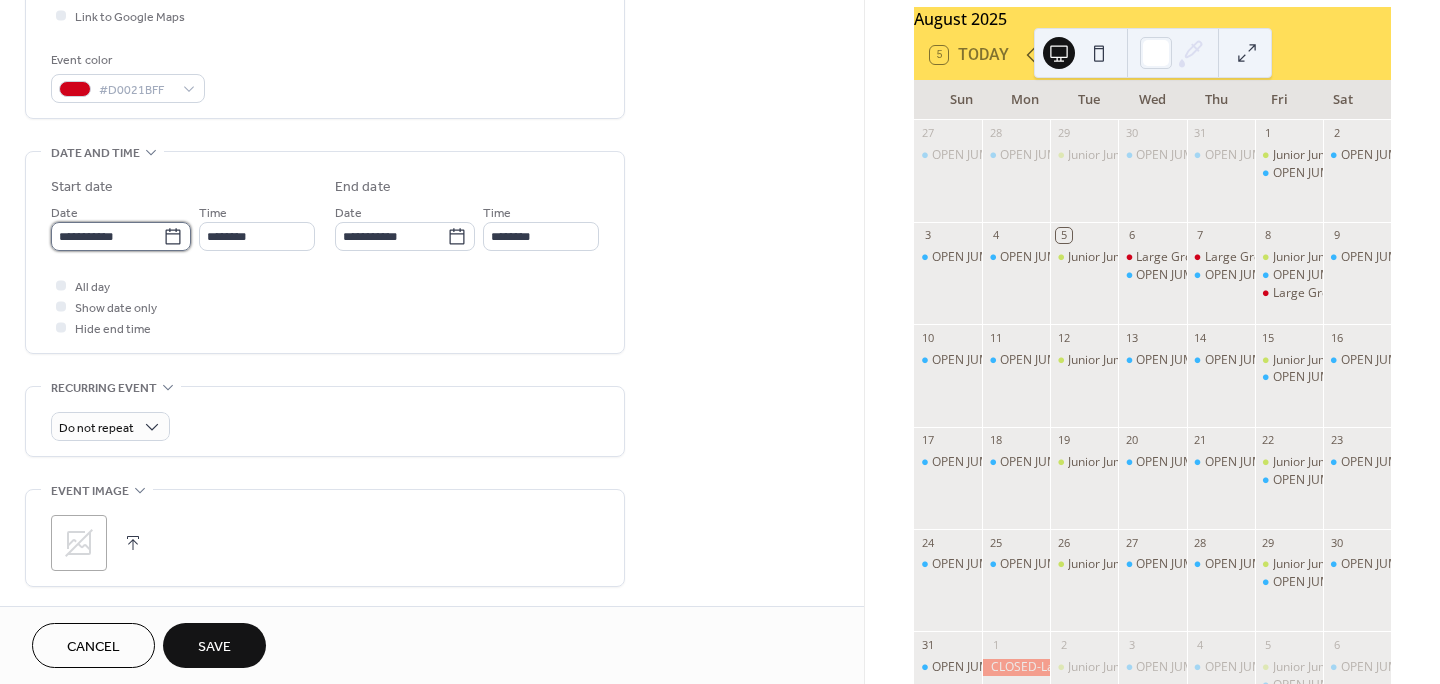 click on "**********" at bounding box center (107, 236) 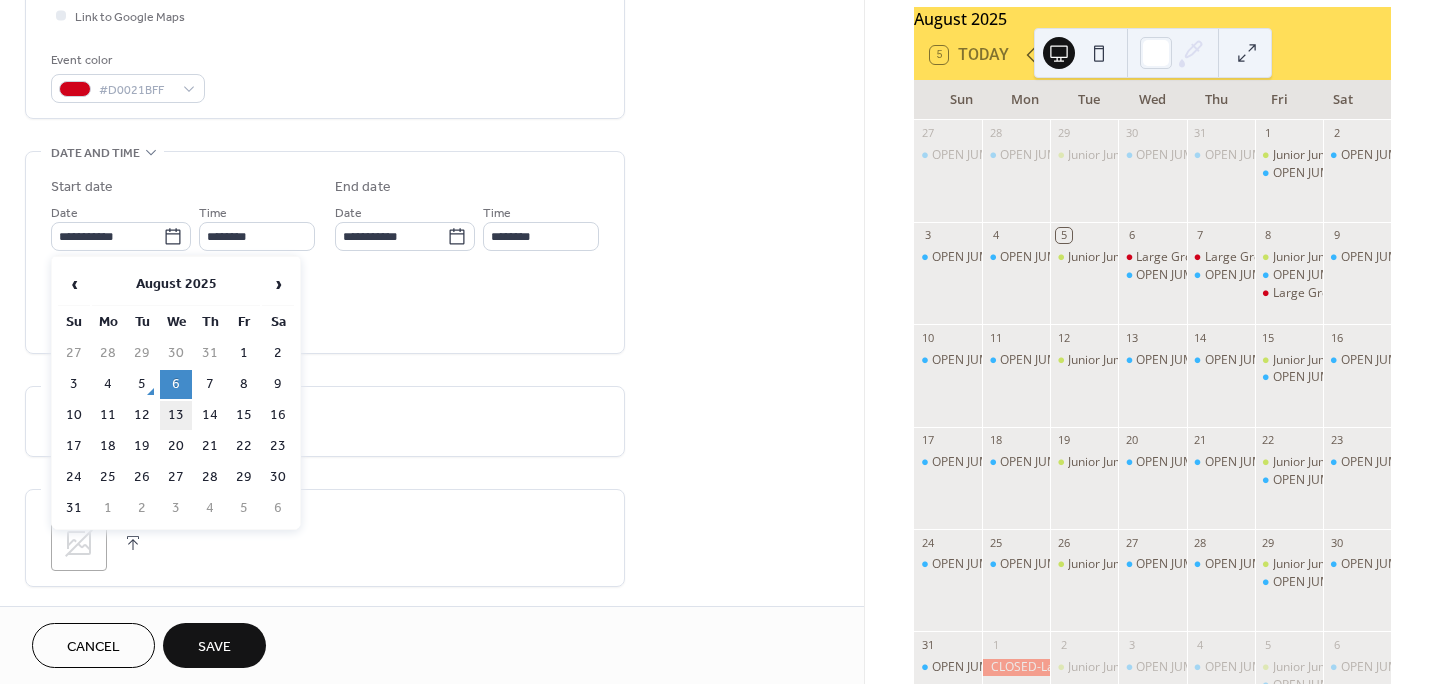 click on "13" at bounding box center (176, 415) 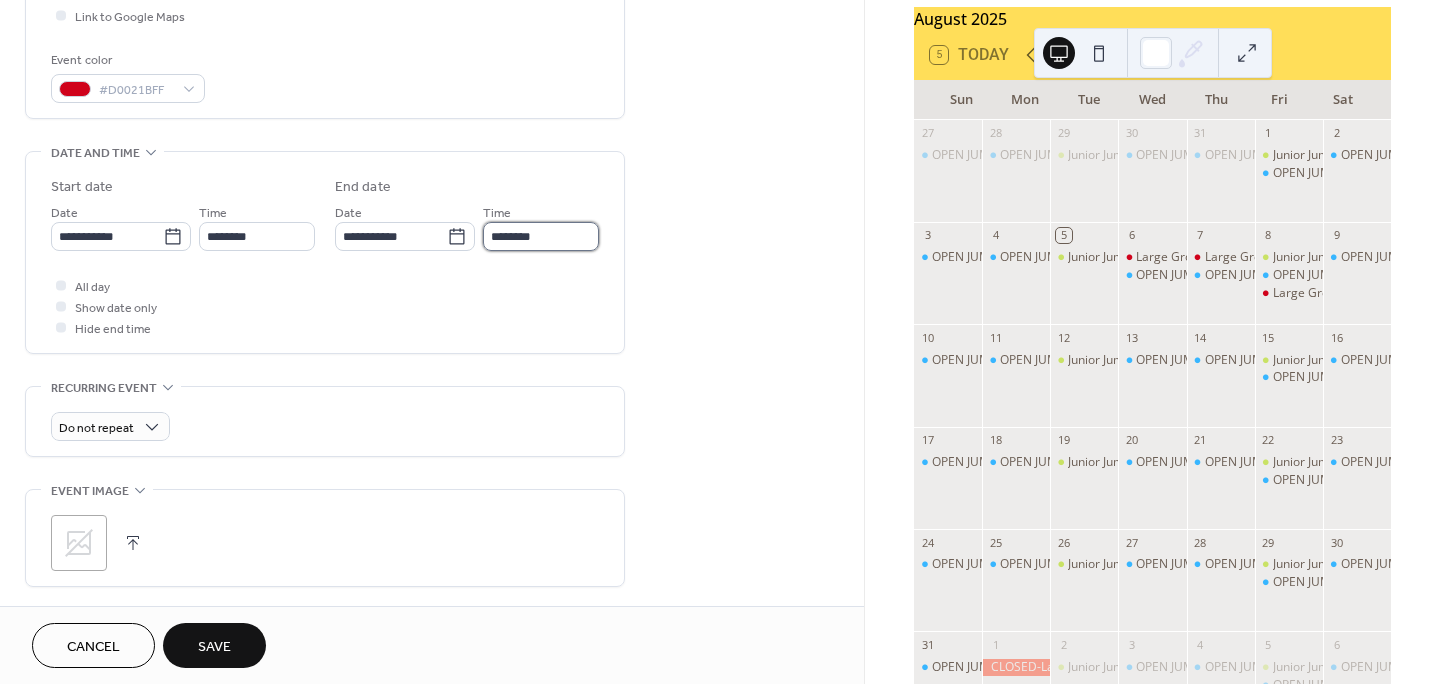 click on "********" at bounding box center [541, 236] 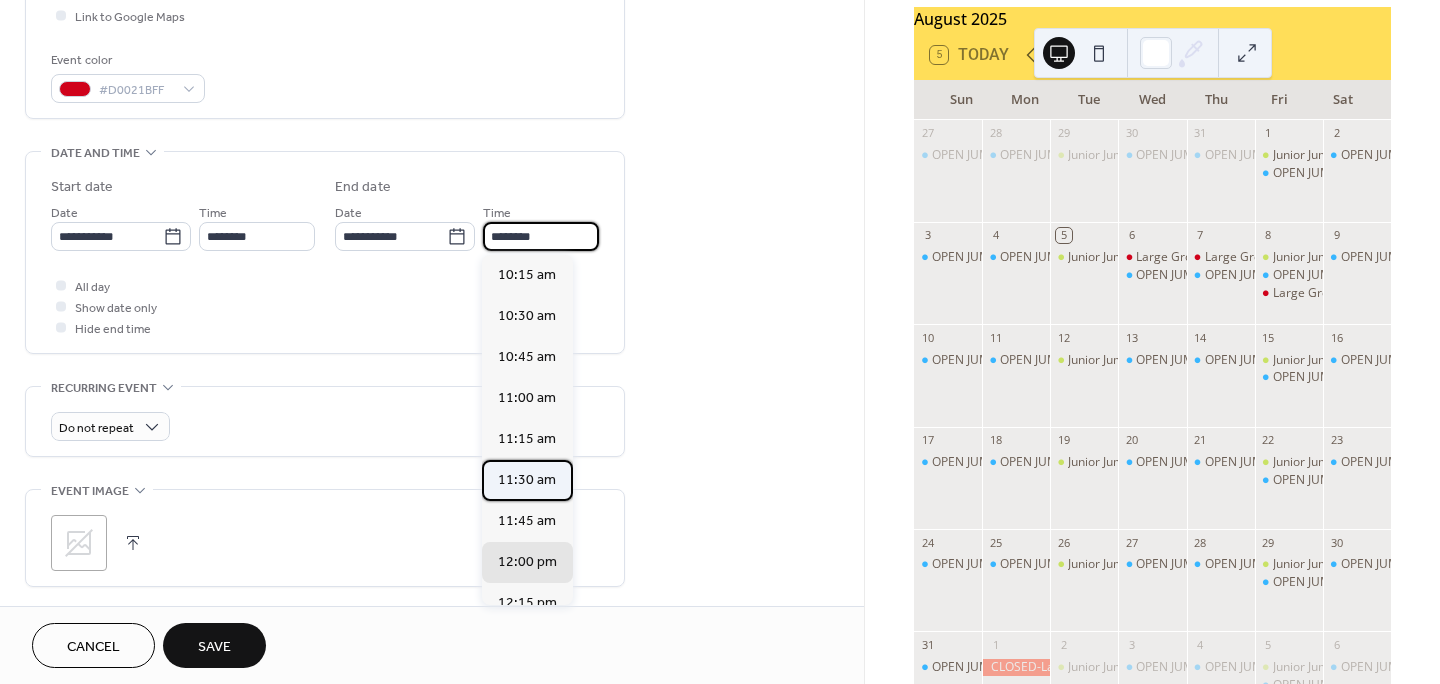 click on "11:30 am" at bounding box center (527, 480) 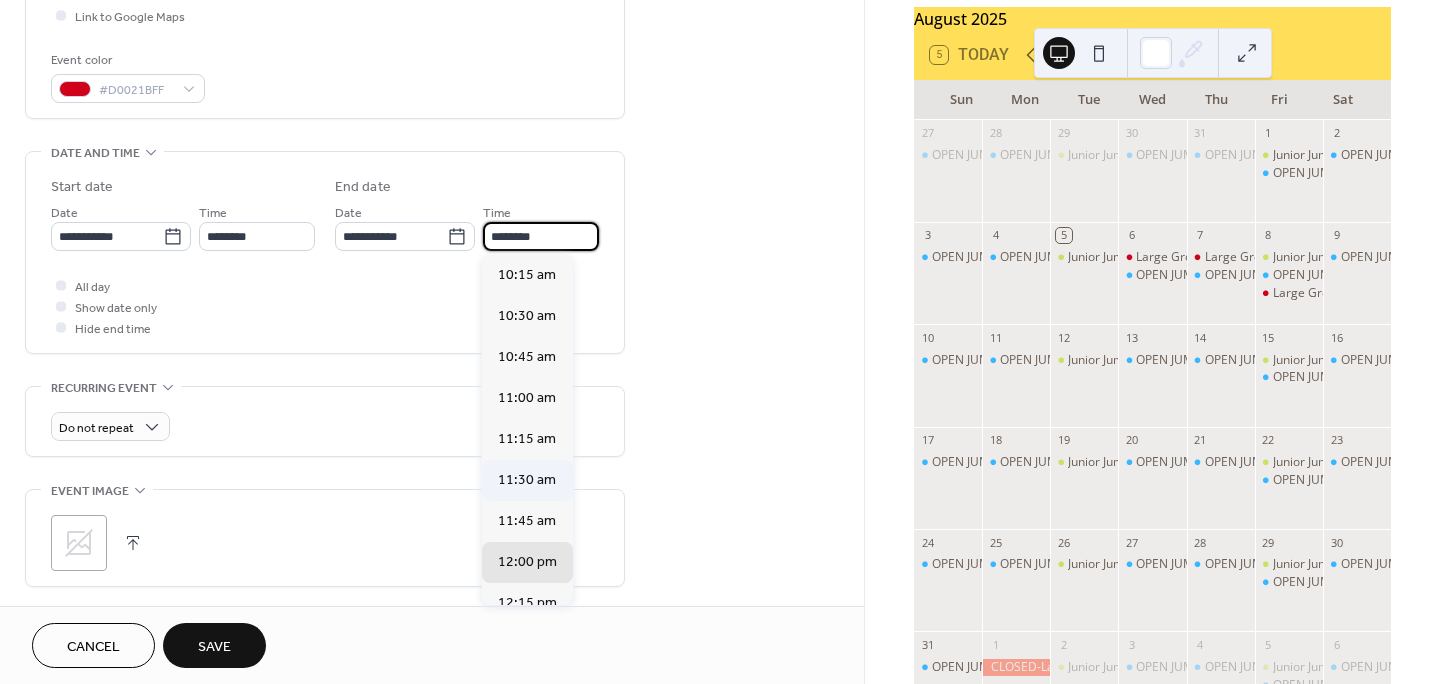 type on "********" 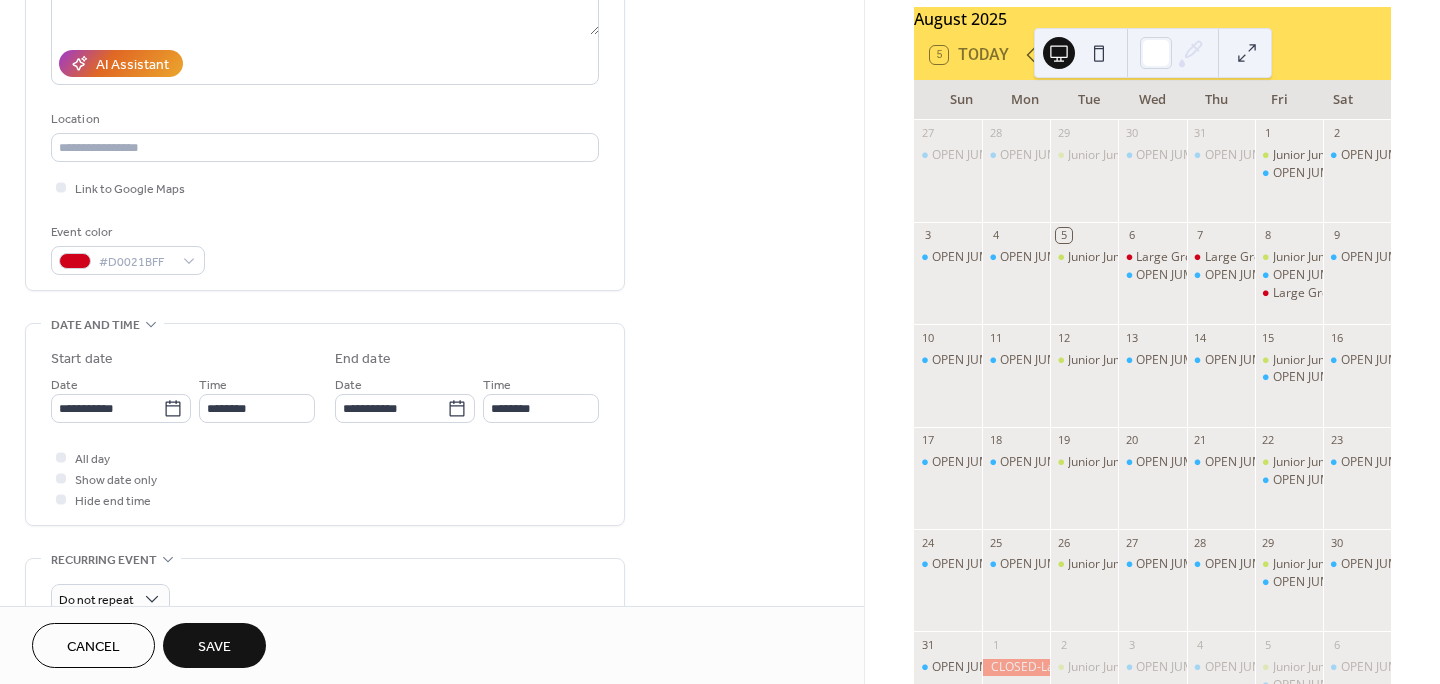 scroll, scrollTop: 0, scrollLeft: 0, axis: both 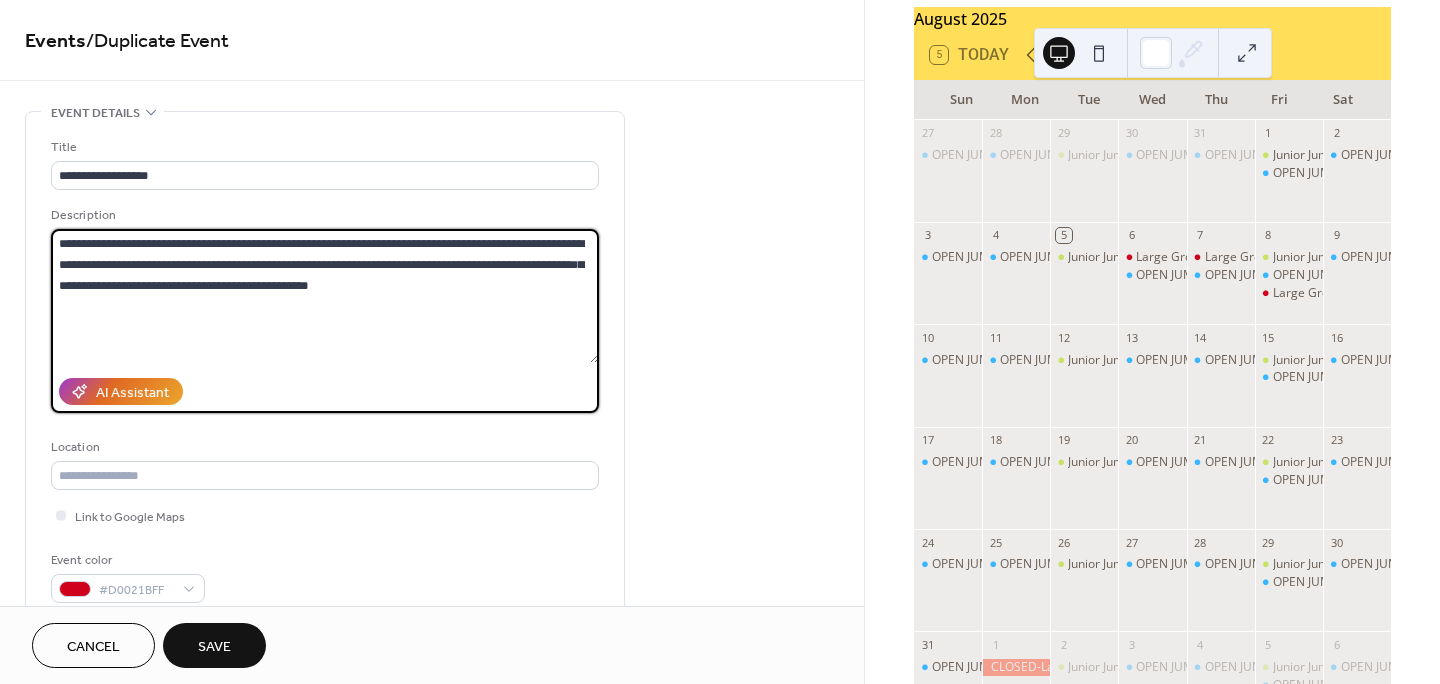 click on "**********" at bounding box center [325, 296] 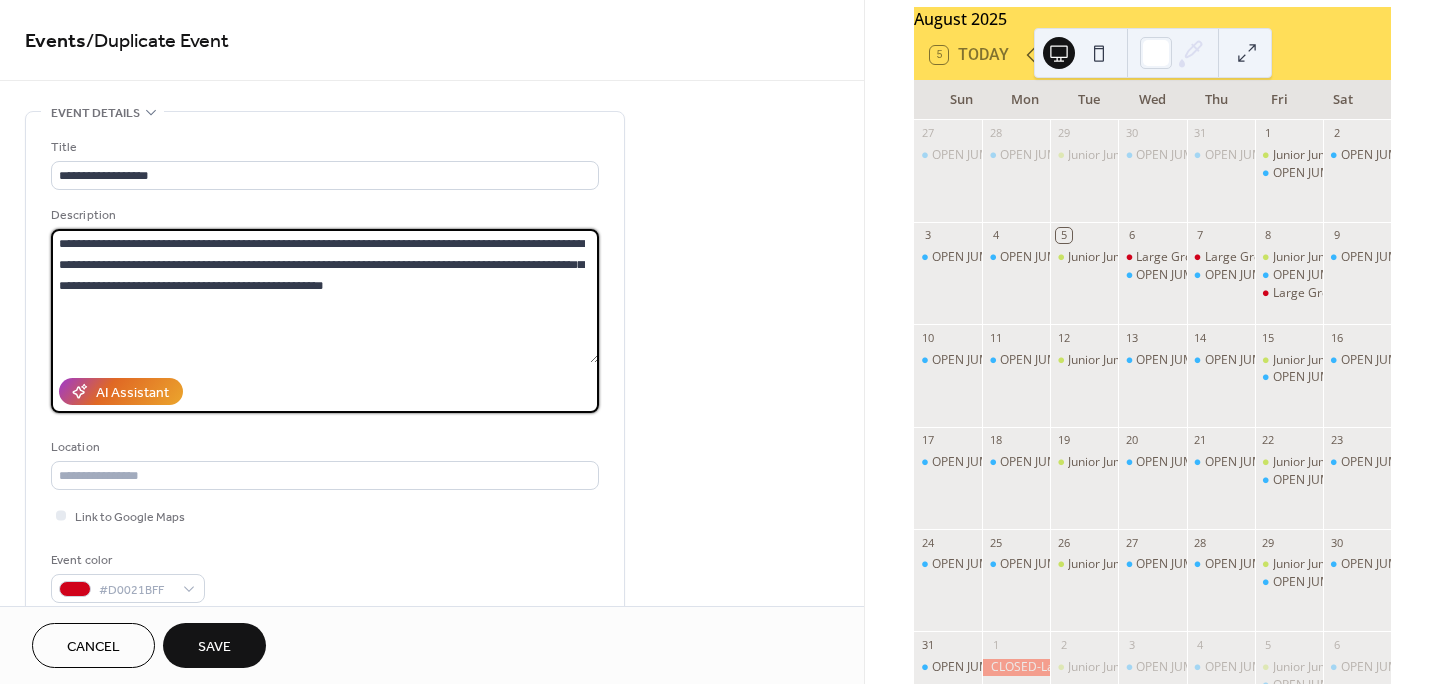 drag, startPoint x: 98, startPoint y: 282, endPoint x: 310, endPoint y: 289, distance: 212.11554 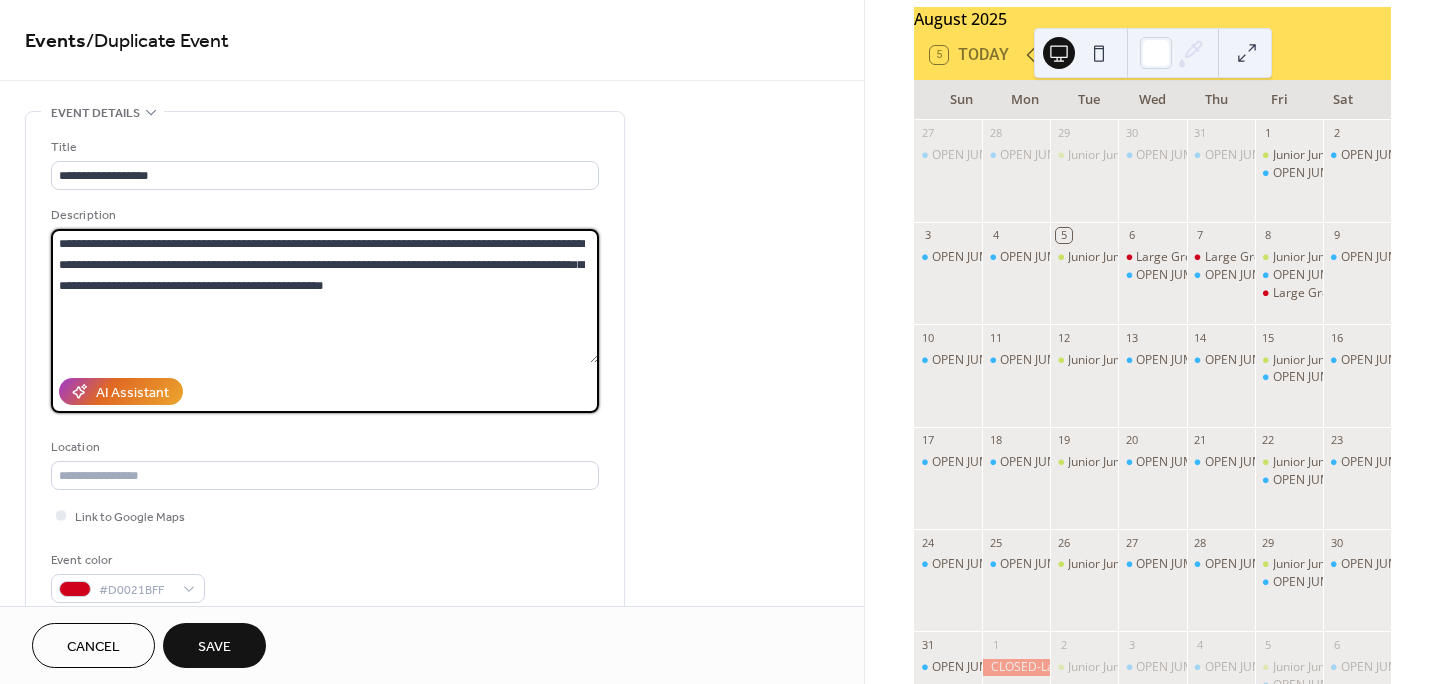 click on "**********" at bounding box center (325, 296) 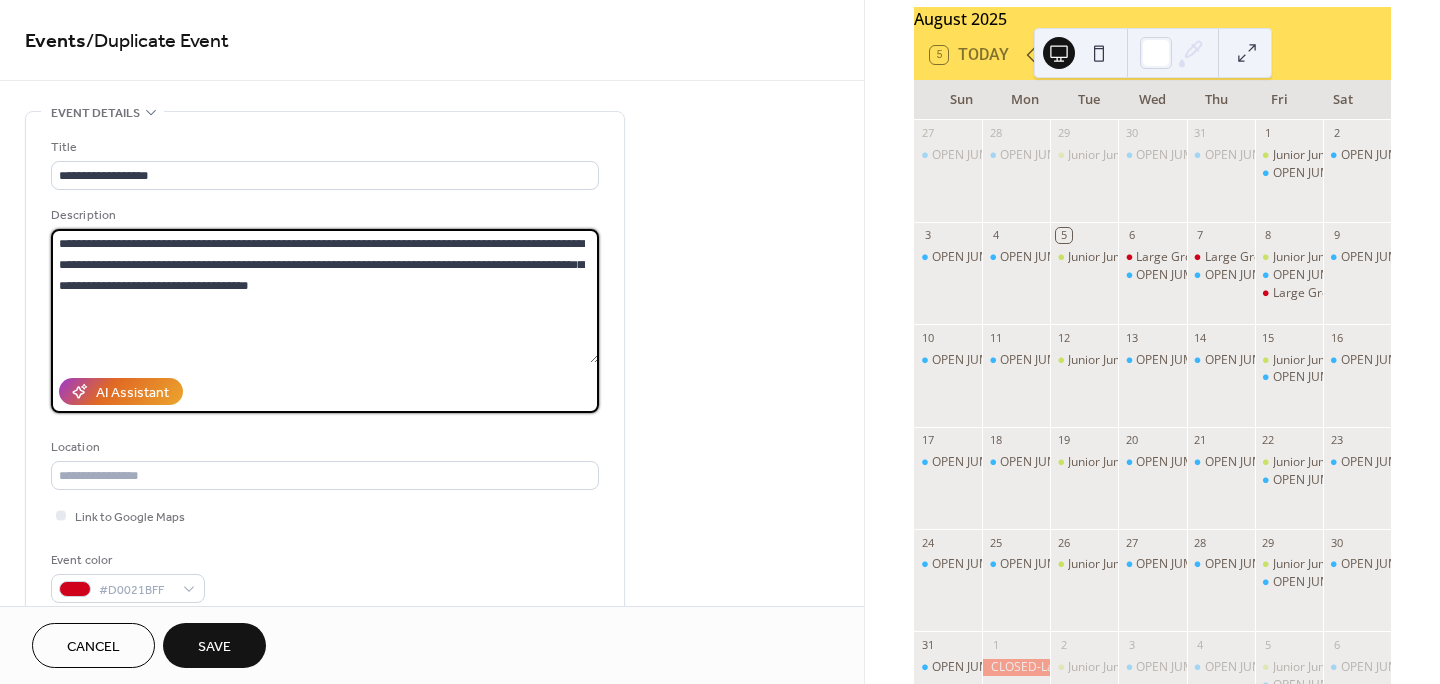 type on "**********" 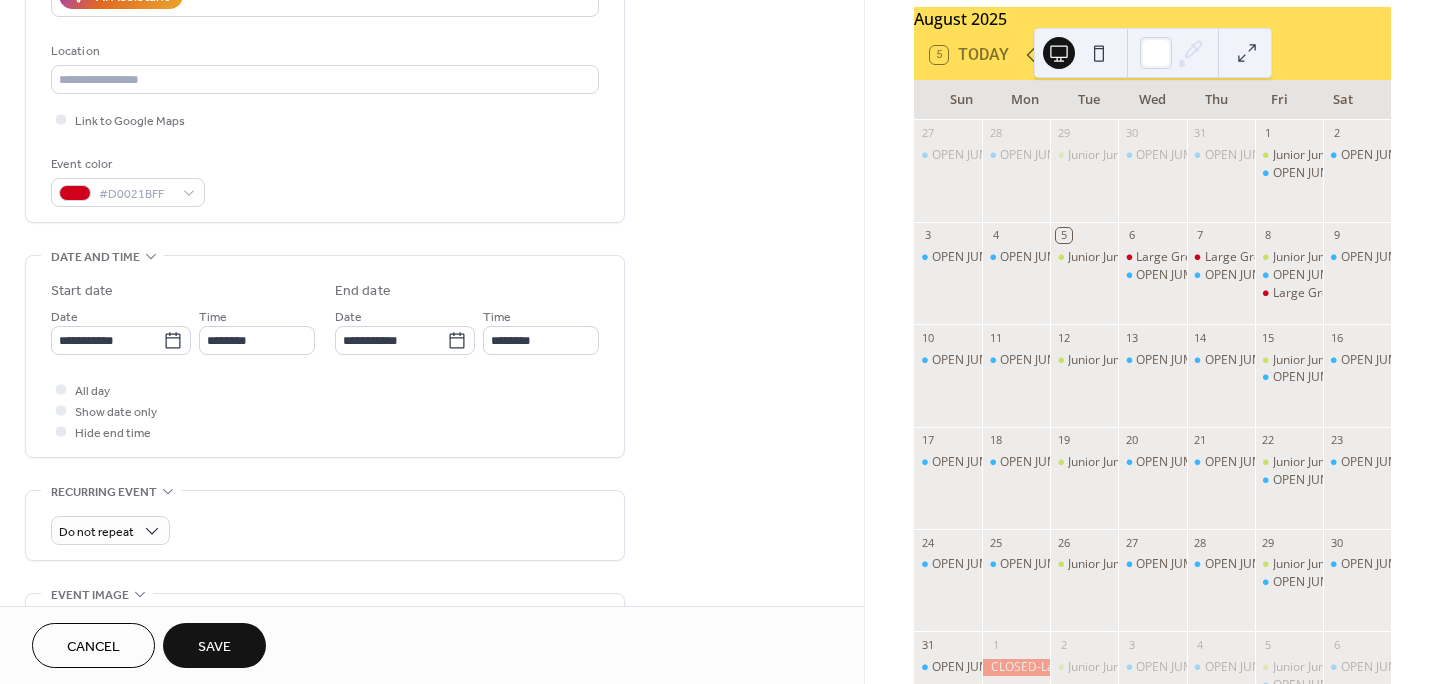 scroll, scrollTop: 400, scrollLeft: 0, axis: vertical 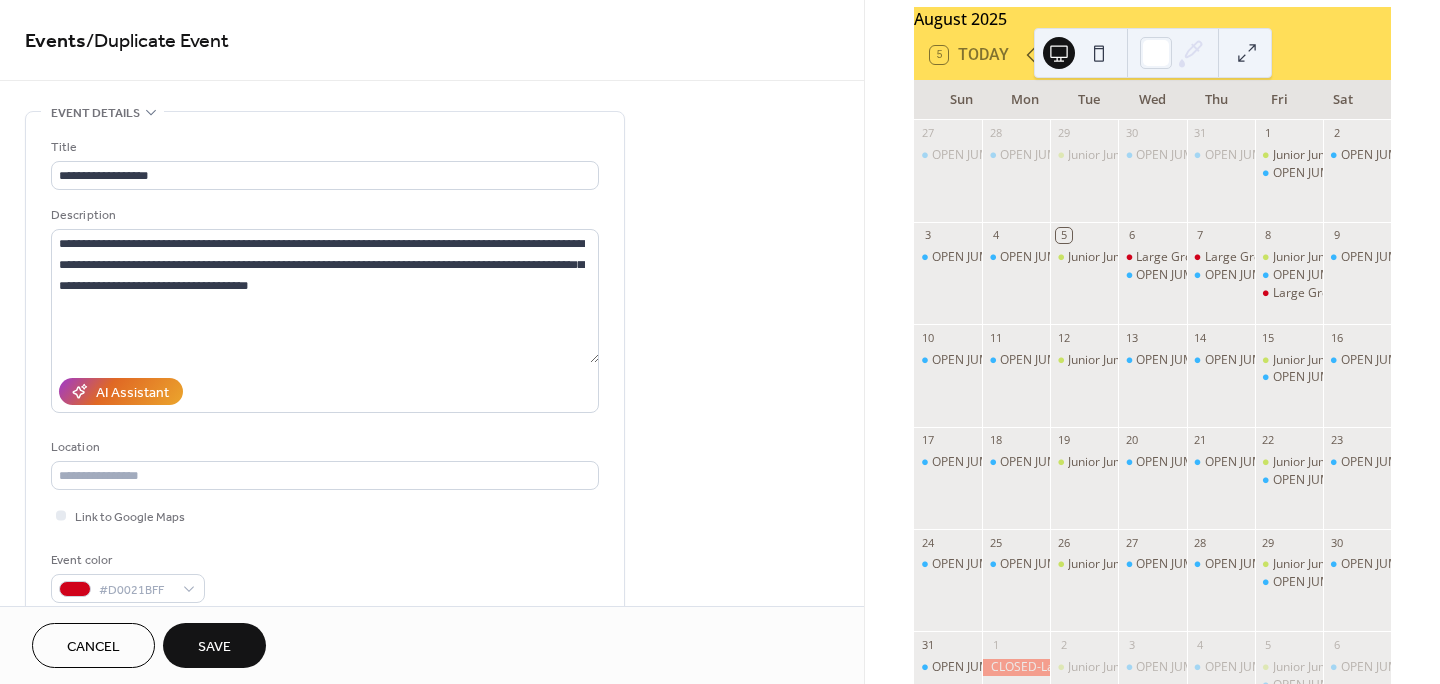 click on "Save" at bounding box center [214, 647] 